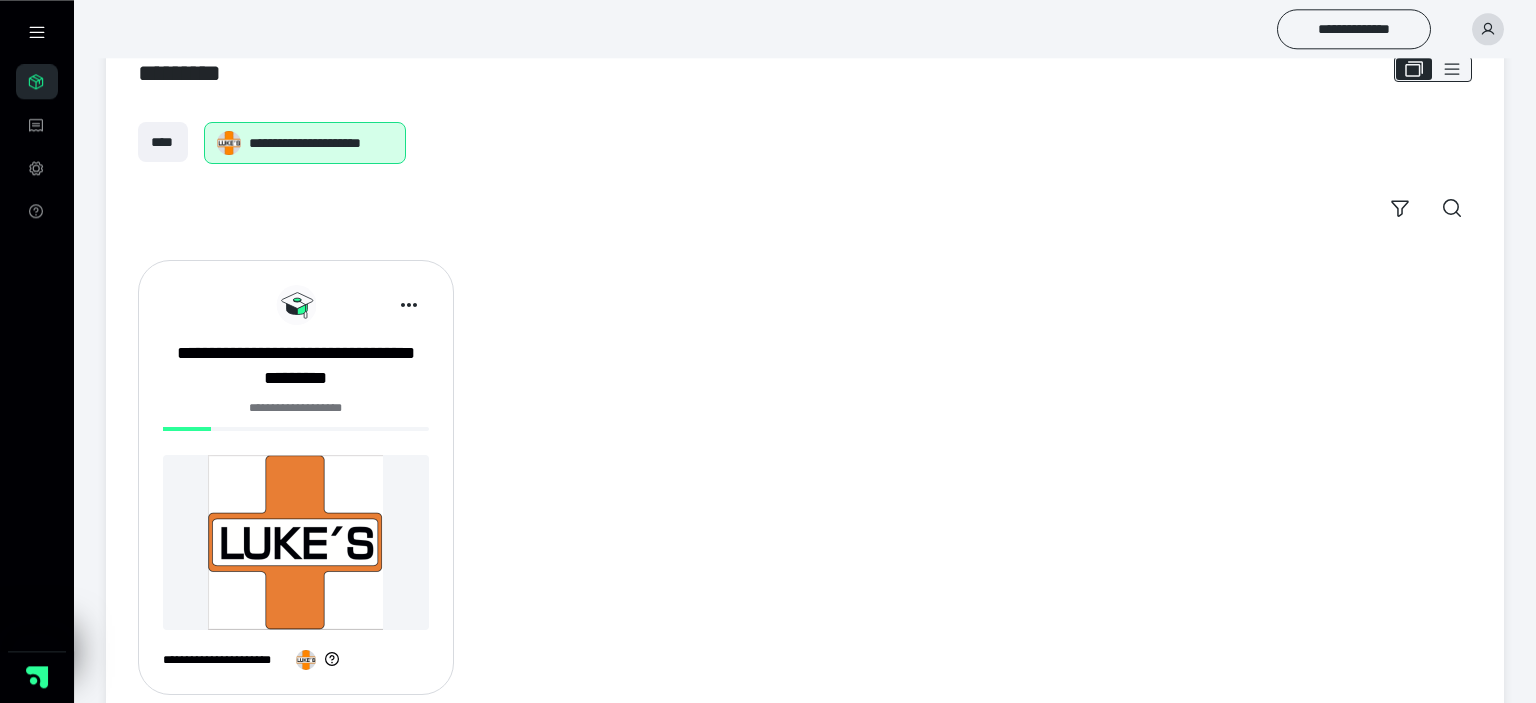 scroll, scrollTop: 103, scrollLeft: 0, axis: vertical 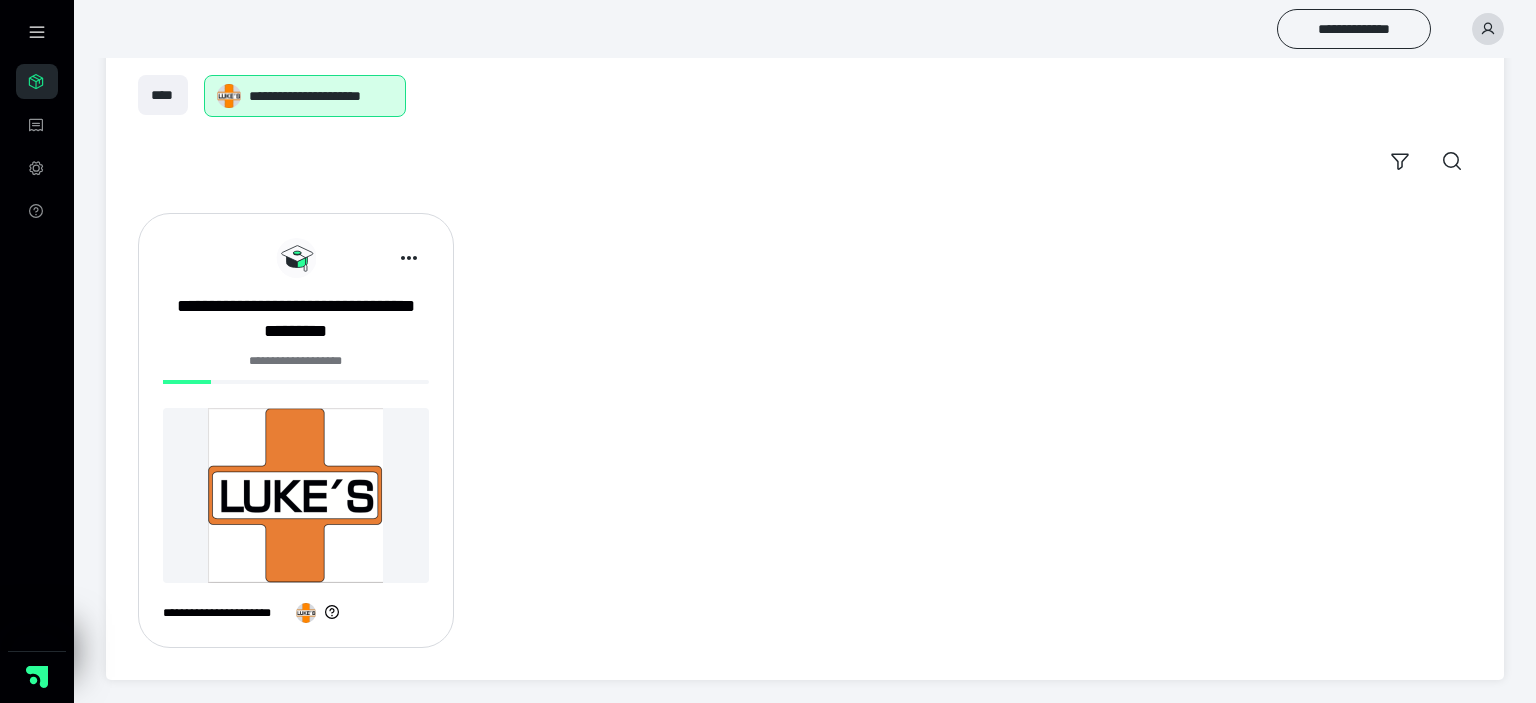 click at bounding box center [296, 495] 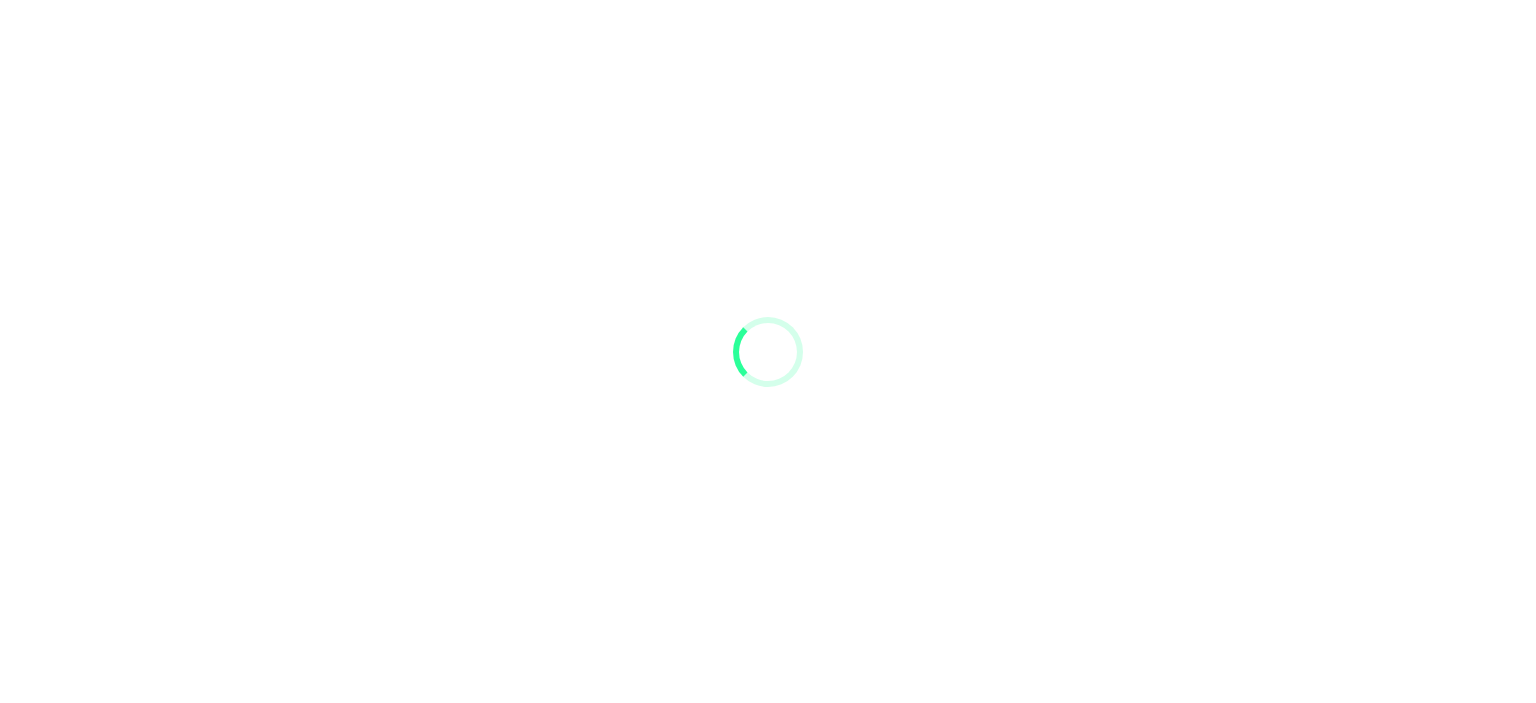 scroll, scrollTop: 0, scrollLeft: 0, axis: both 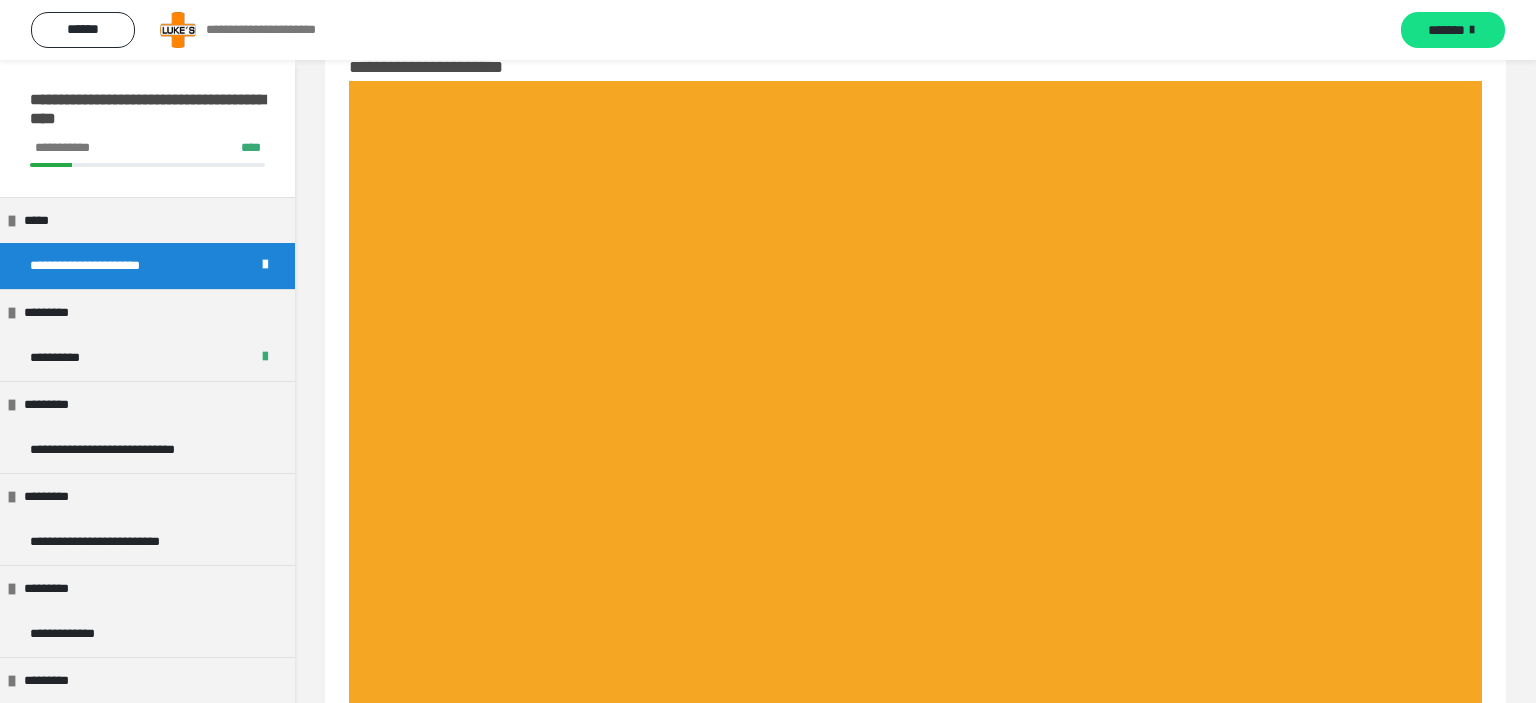 click on "**********" at bounding box center [768, 30] 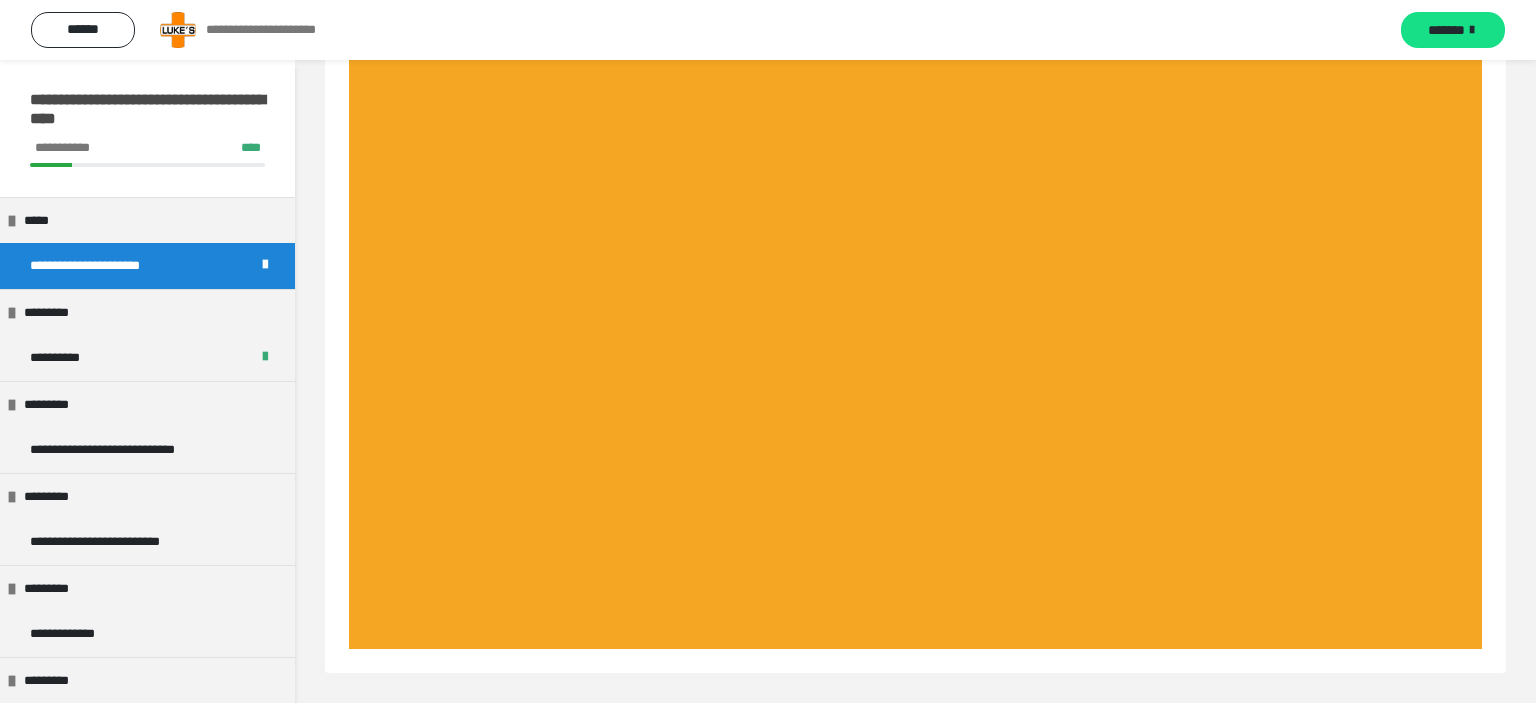 scroll, scrollTop: 60, scrollLeft: 0, axis: vertical 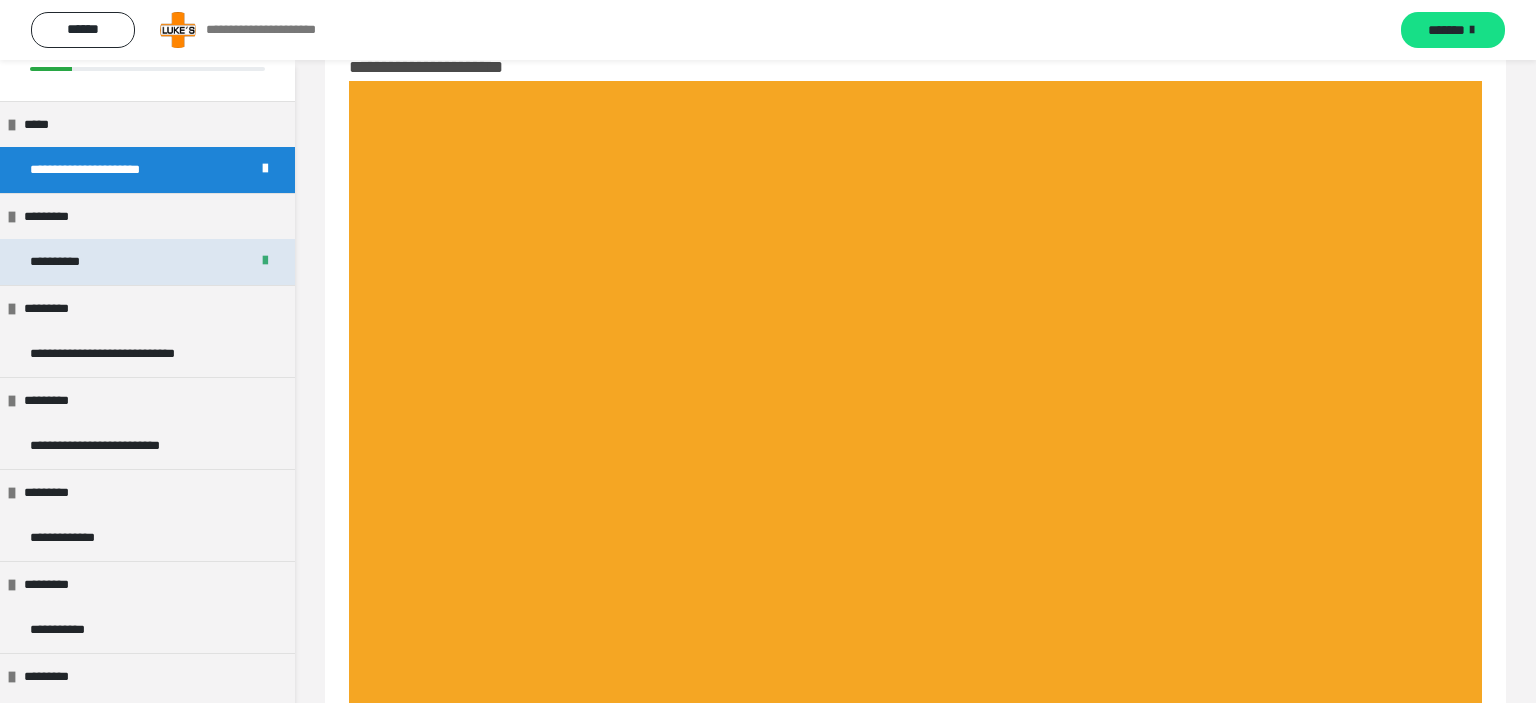 click on "**********" at bounding box center (67, 262) 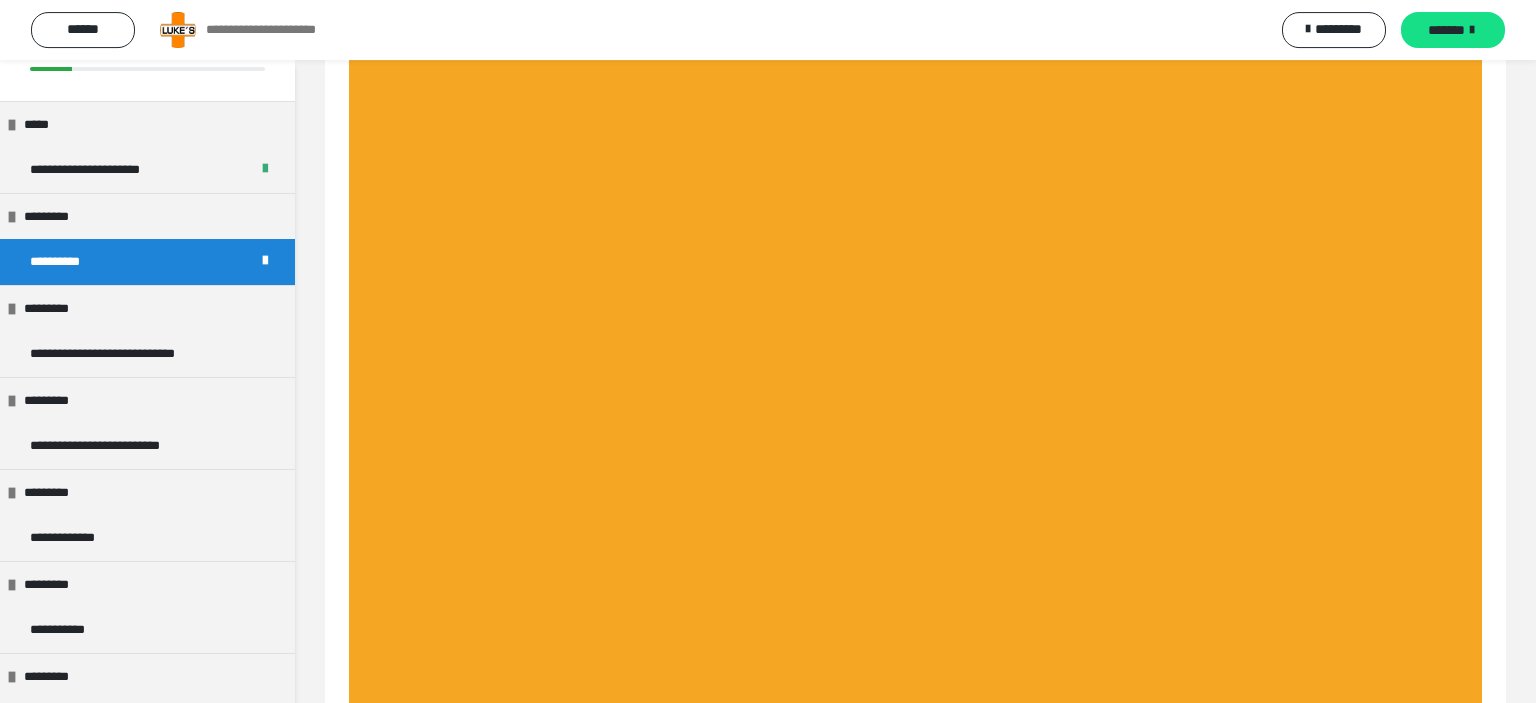 scroll, scrollTop: 165, scrollLeft: 0, axis: vertical 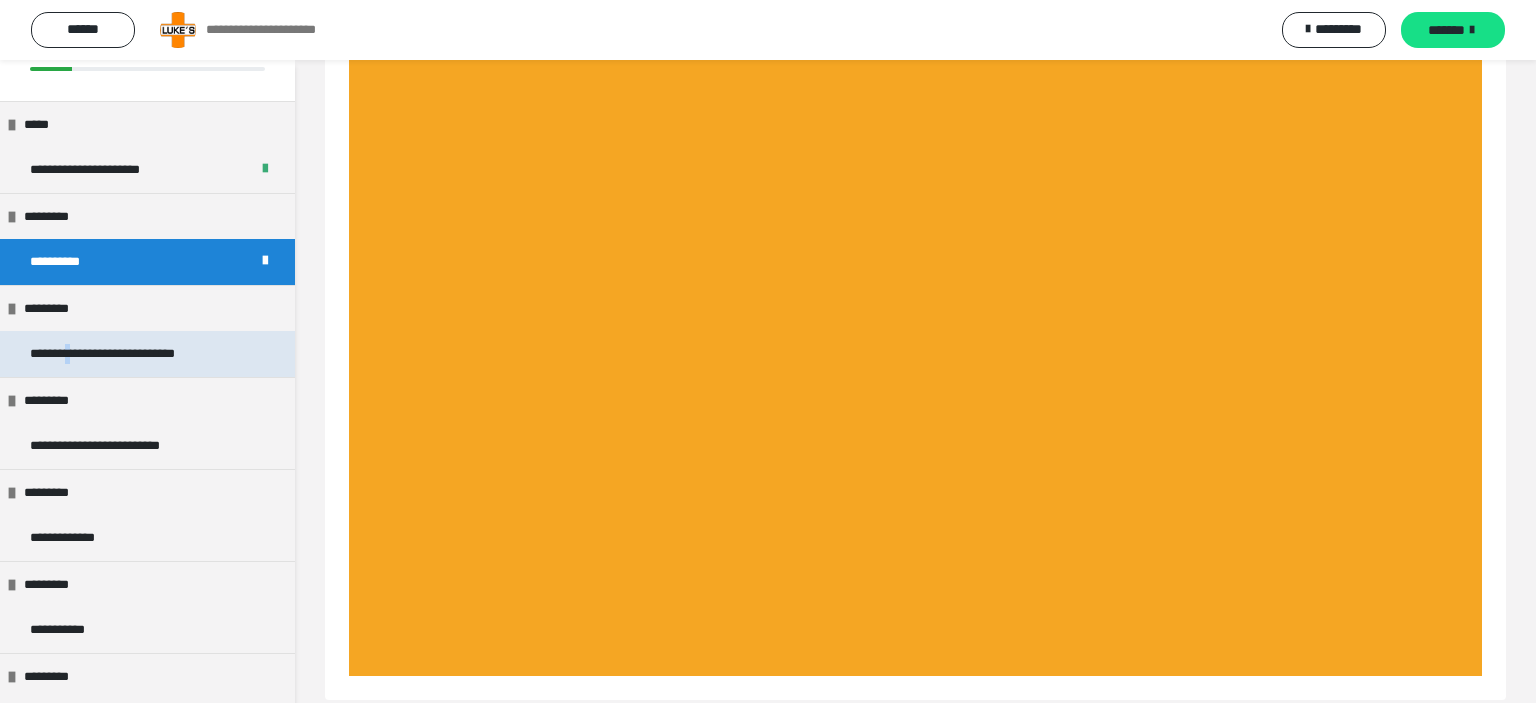 click on "**********" at bounding box center [127, 354] 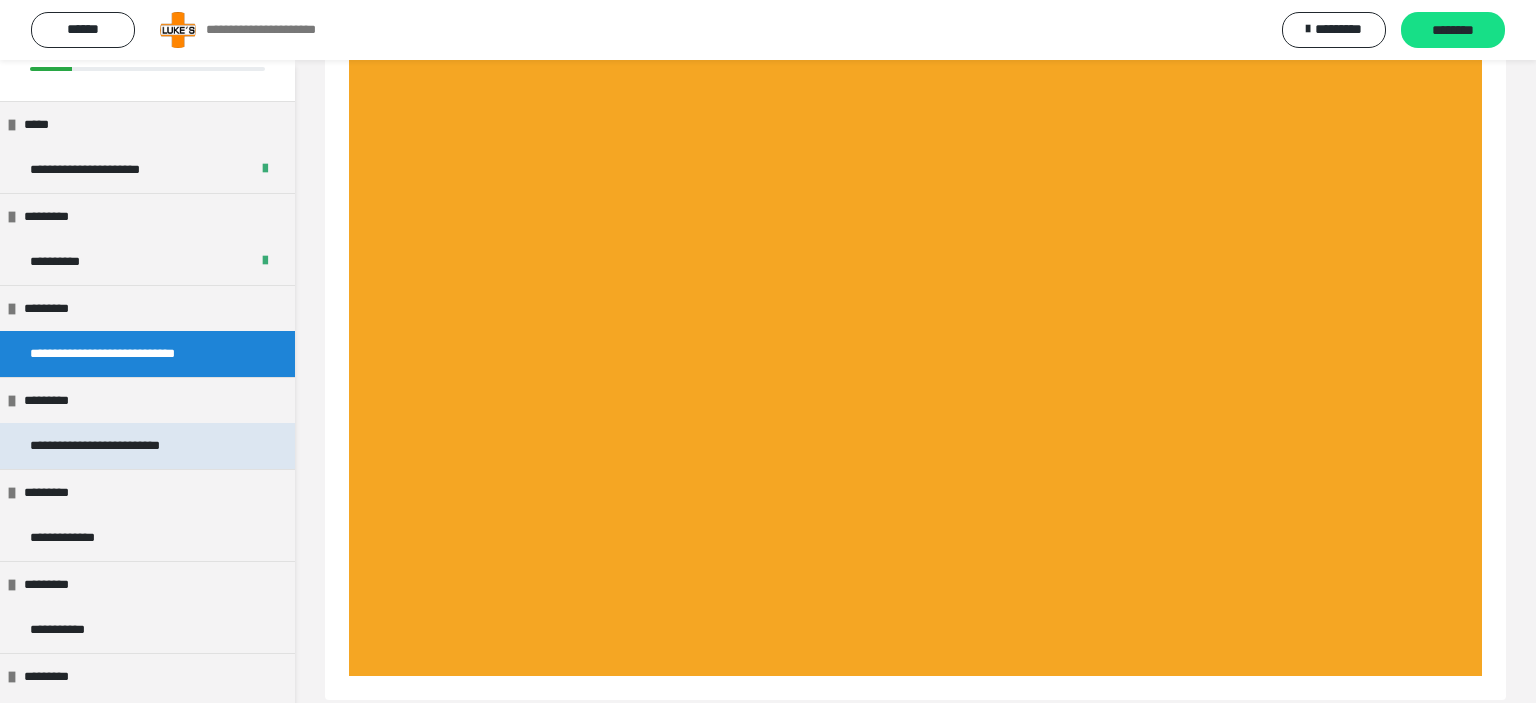 click on "**********" at bounding box center (130, 446) 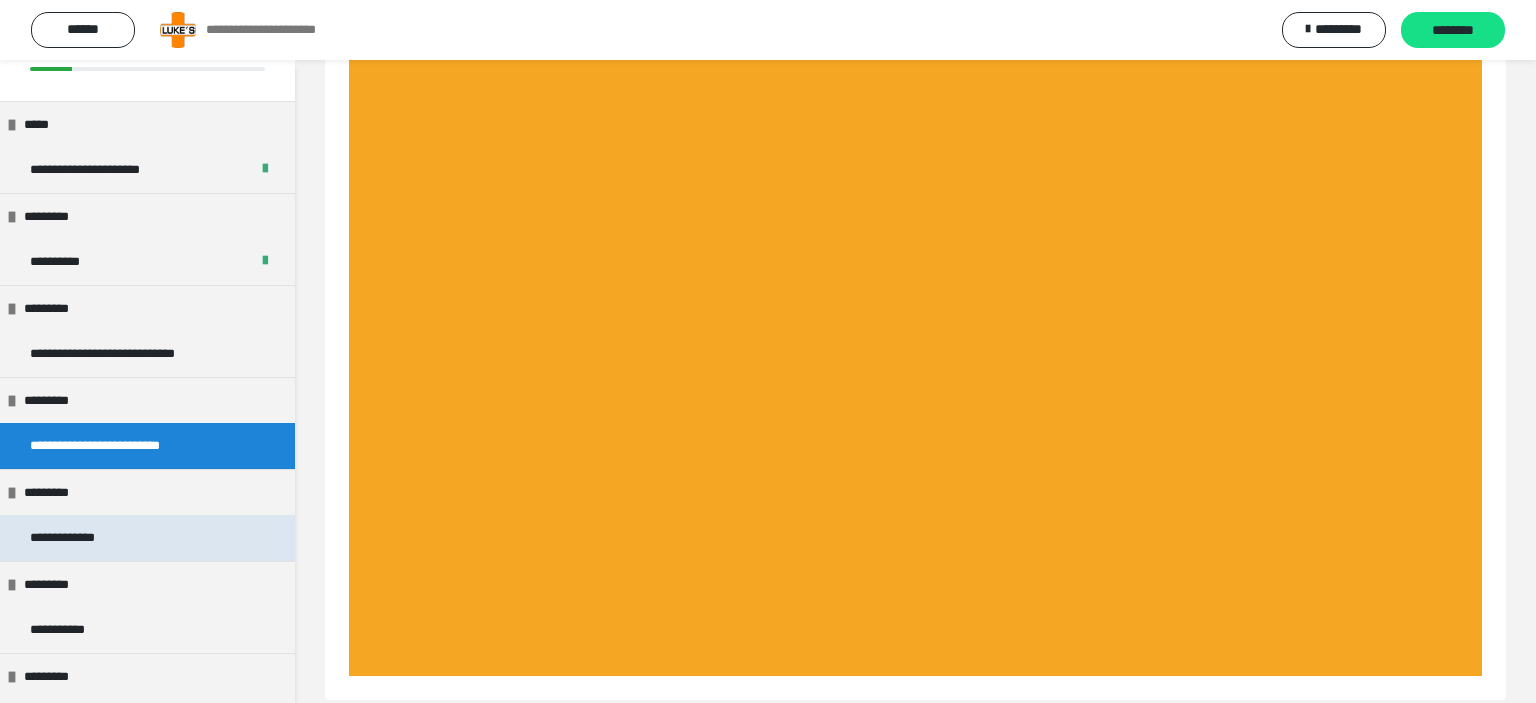 click on "**********" at bounding box center [68, 538] 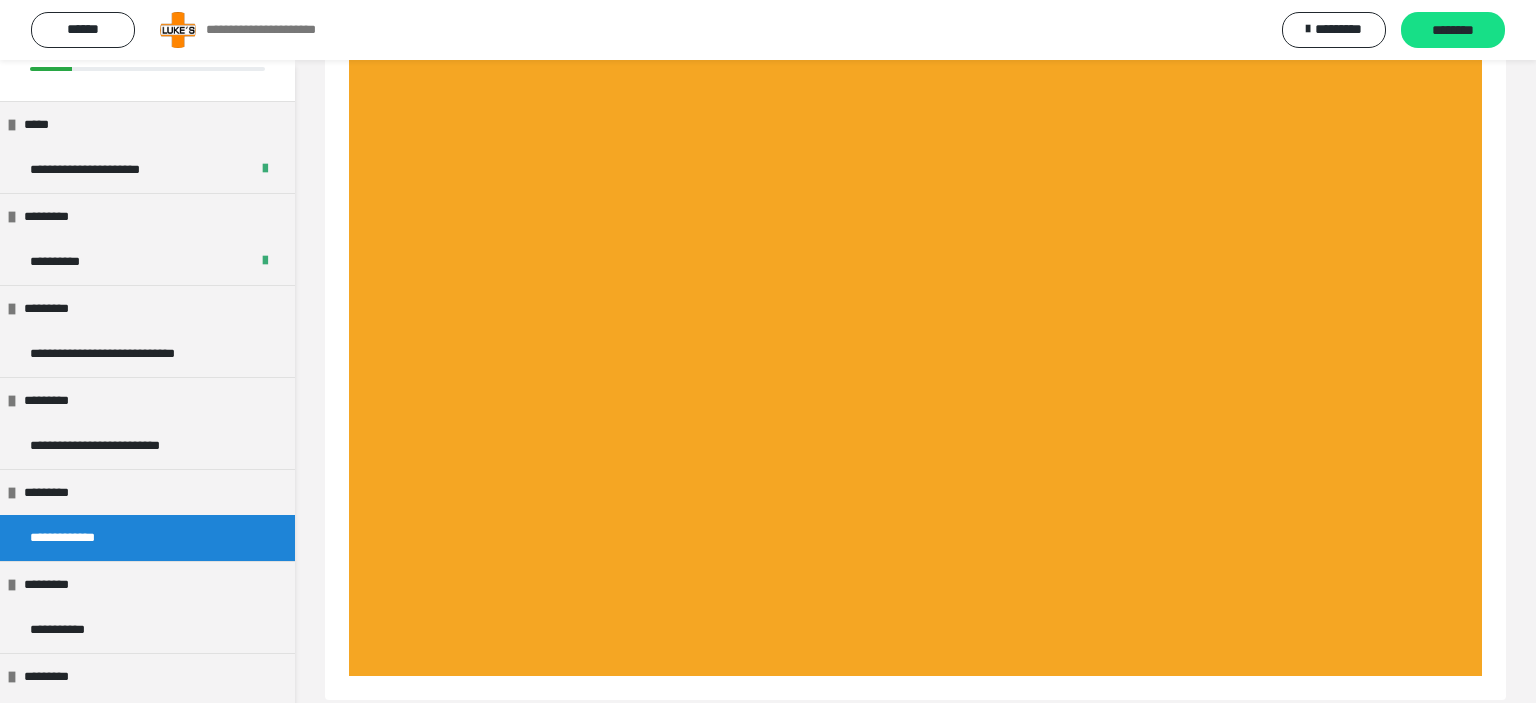 scroll, scrollTop: 161, scrollLeft: 0, axis: vertical 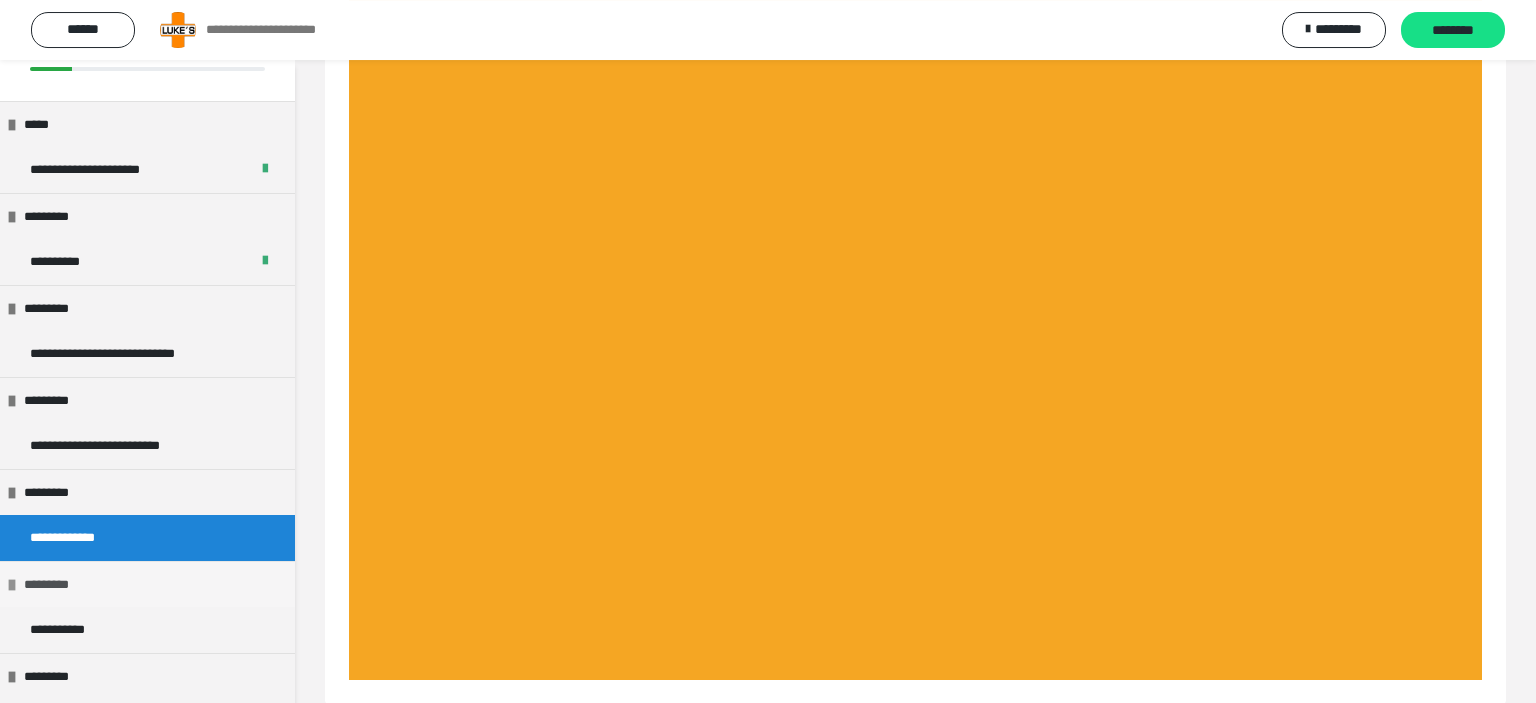click on "*********" at bounding box center [52, 585] 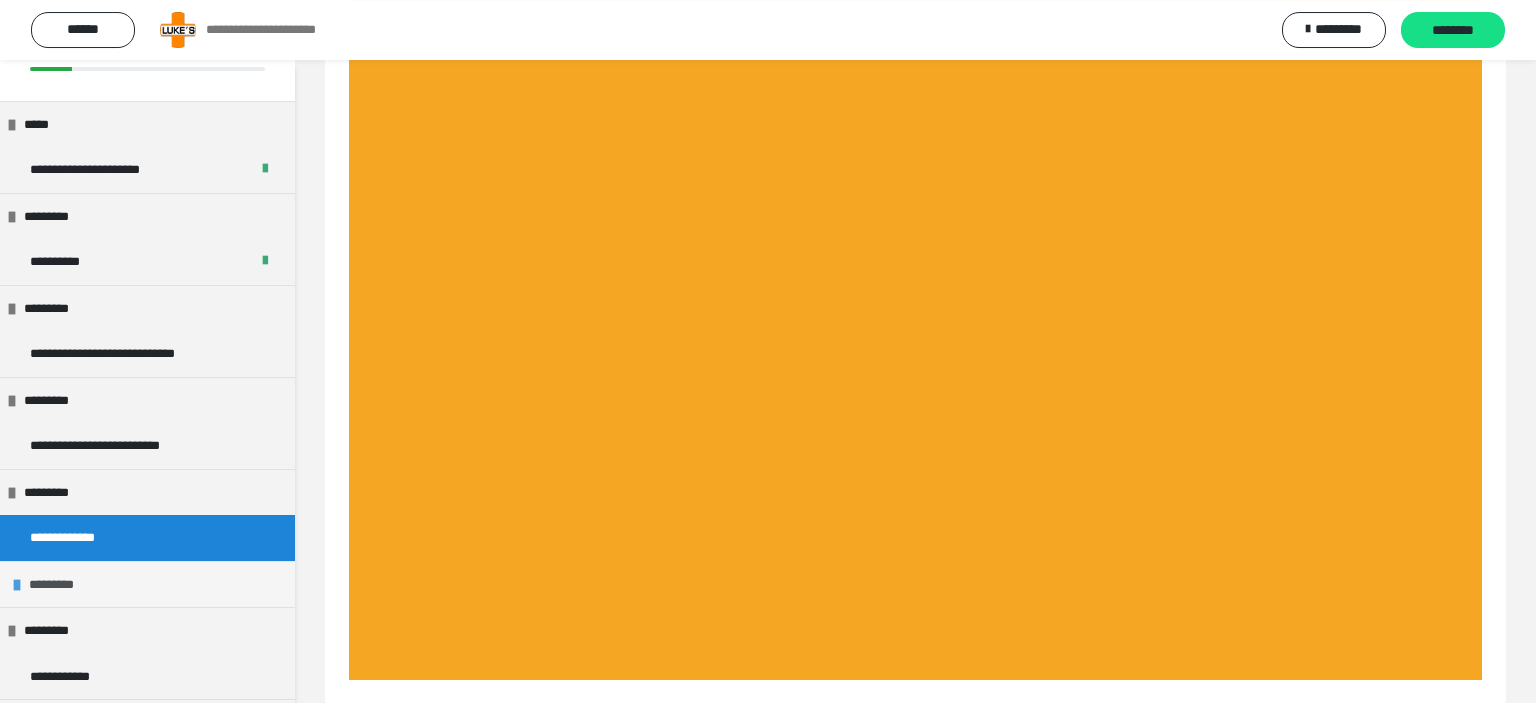 click on "*********" at bounding box center [57, 585] 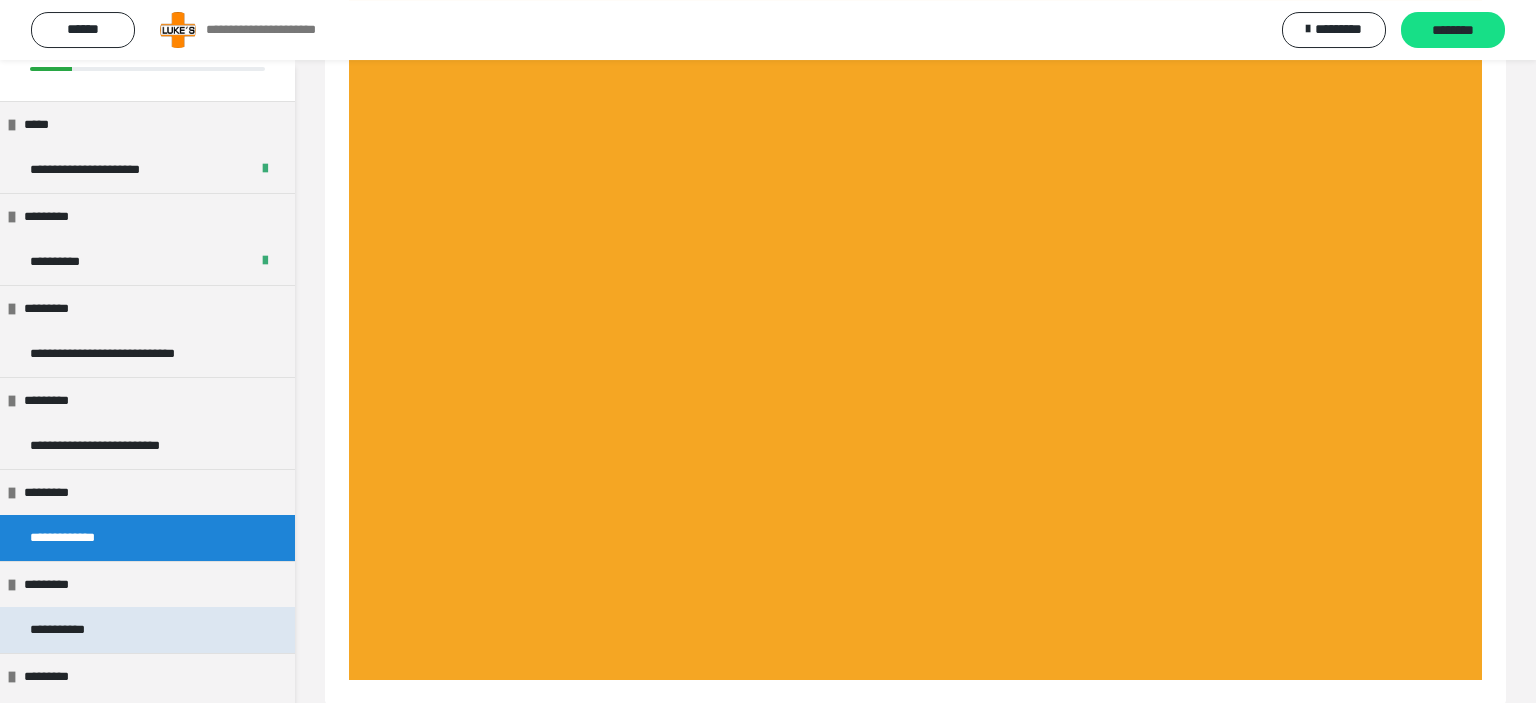 click on "**********" at bounding box center (66, 630) 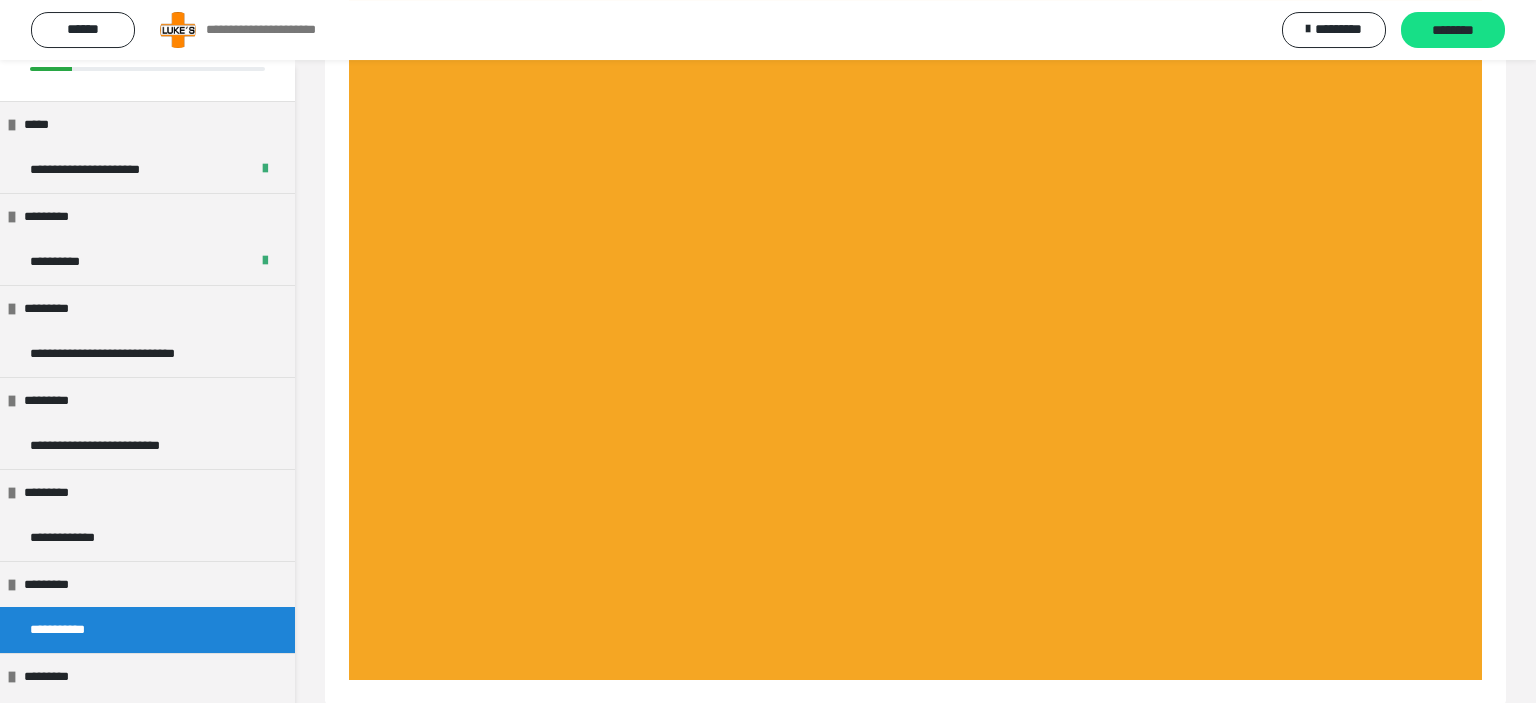 scroll, scrollTop: 192, scrollLeft: 0, axis: vertical 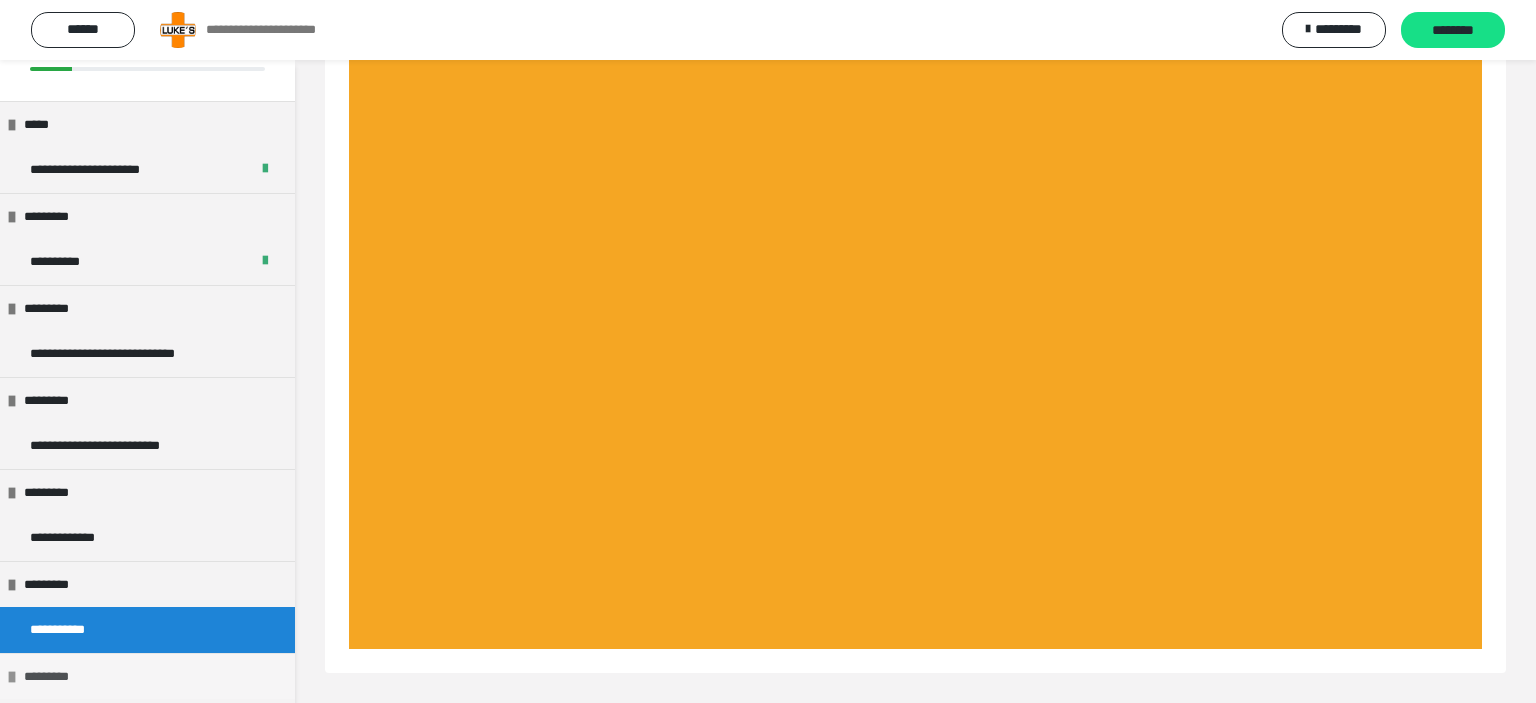 click on "*********" at bounding box center (53, 677) 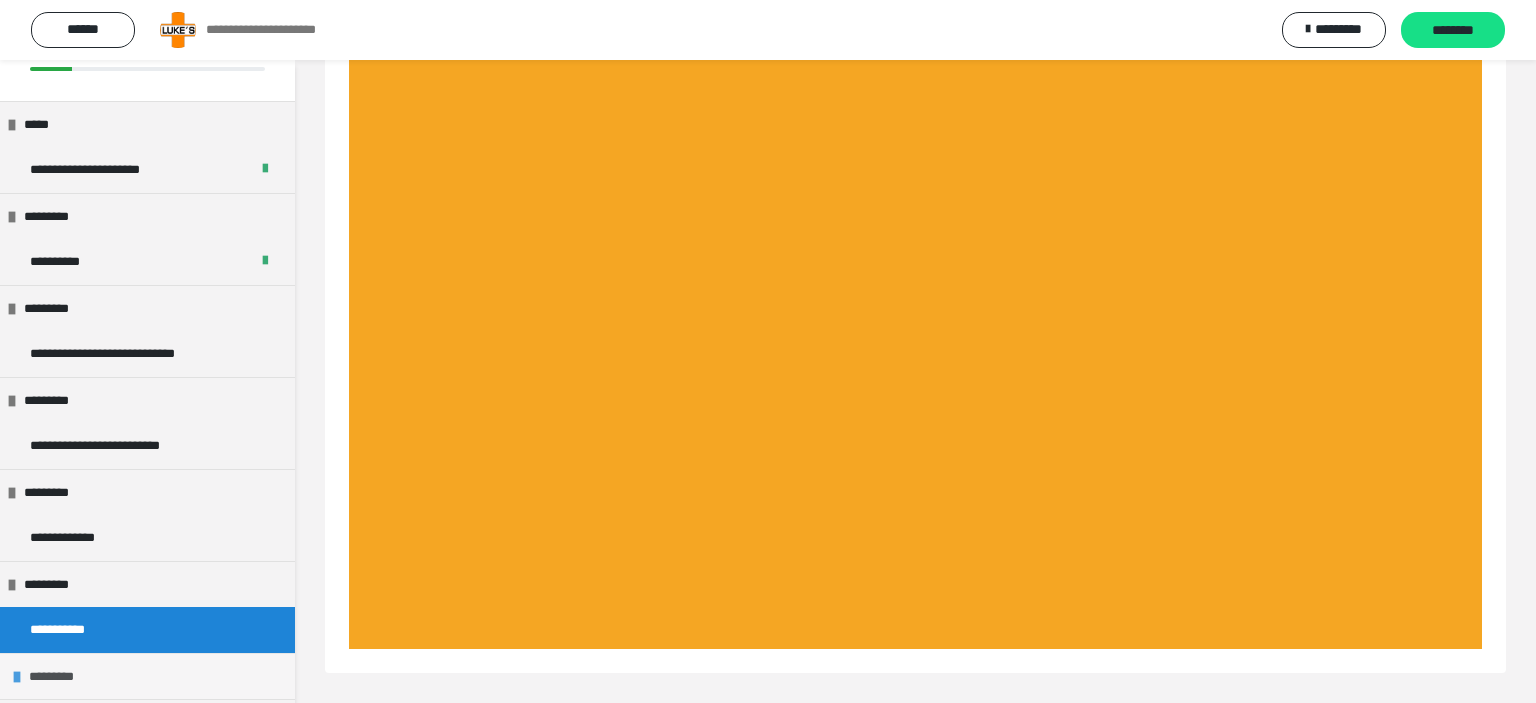 click on "*********" at bounding box center [58, 677] 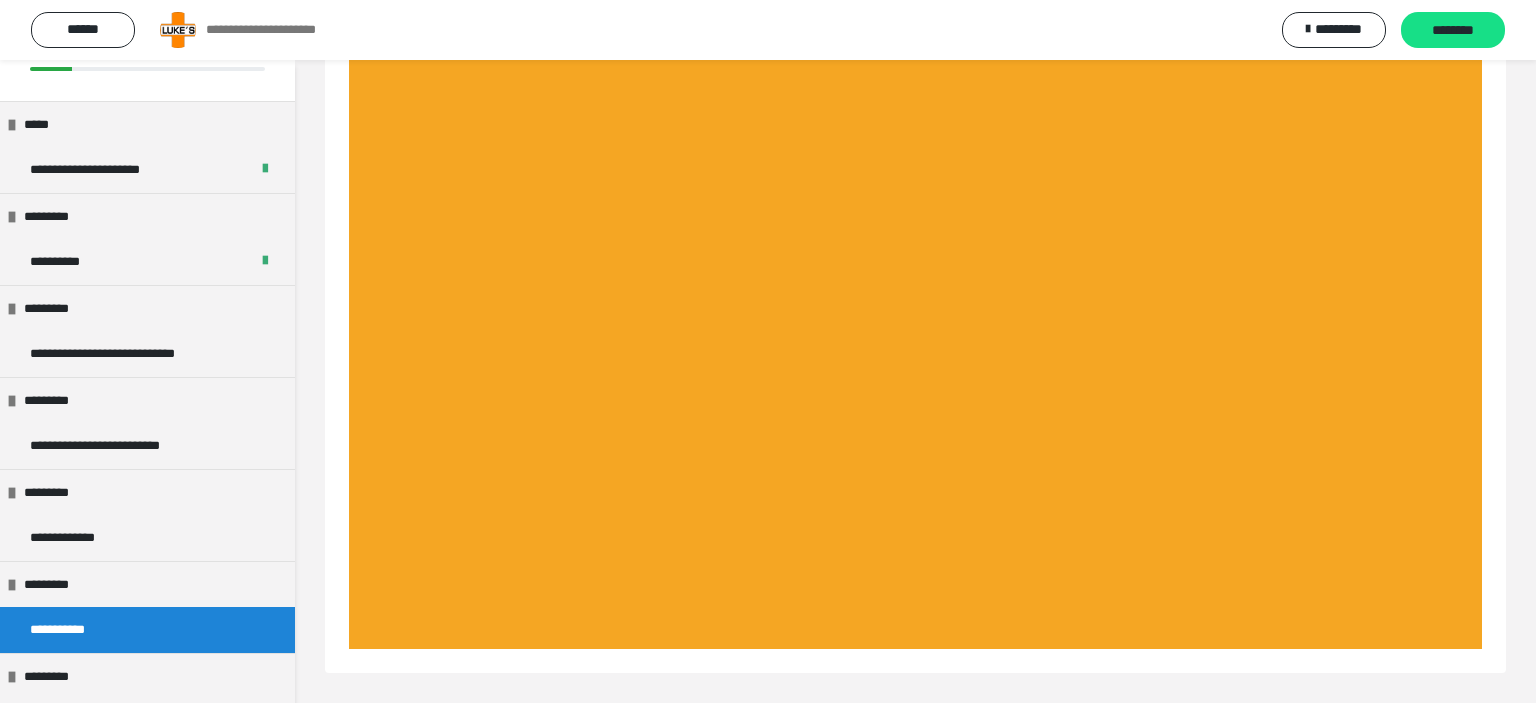 scroll, scrollTop: 463, scrollLeft: 0, axis: vertical 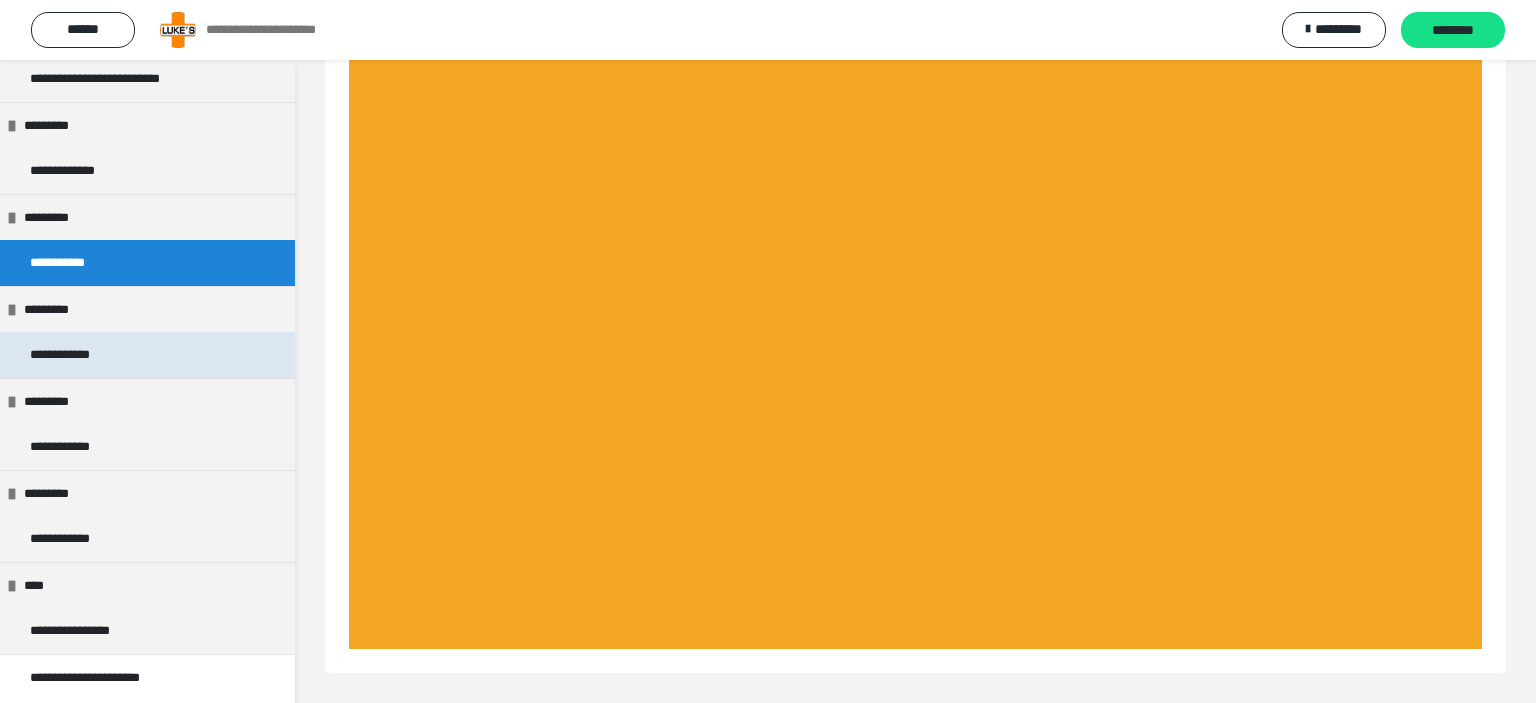 click on "**********" at bounding box center [69, 355] 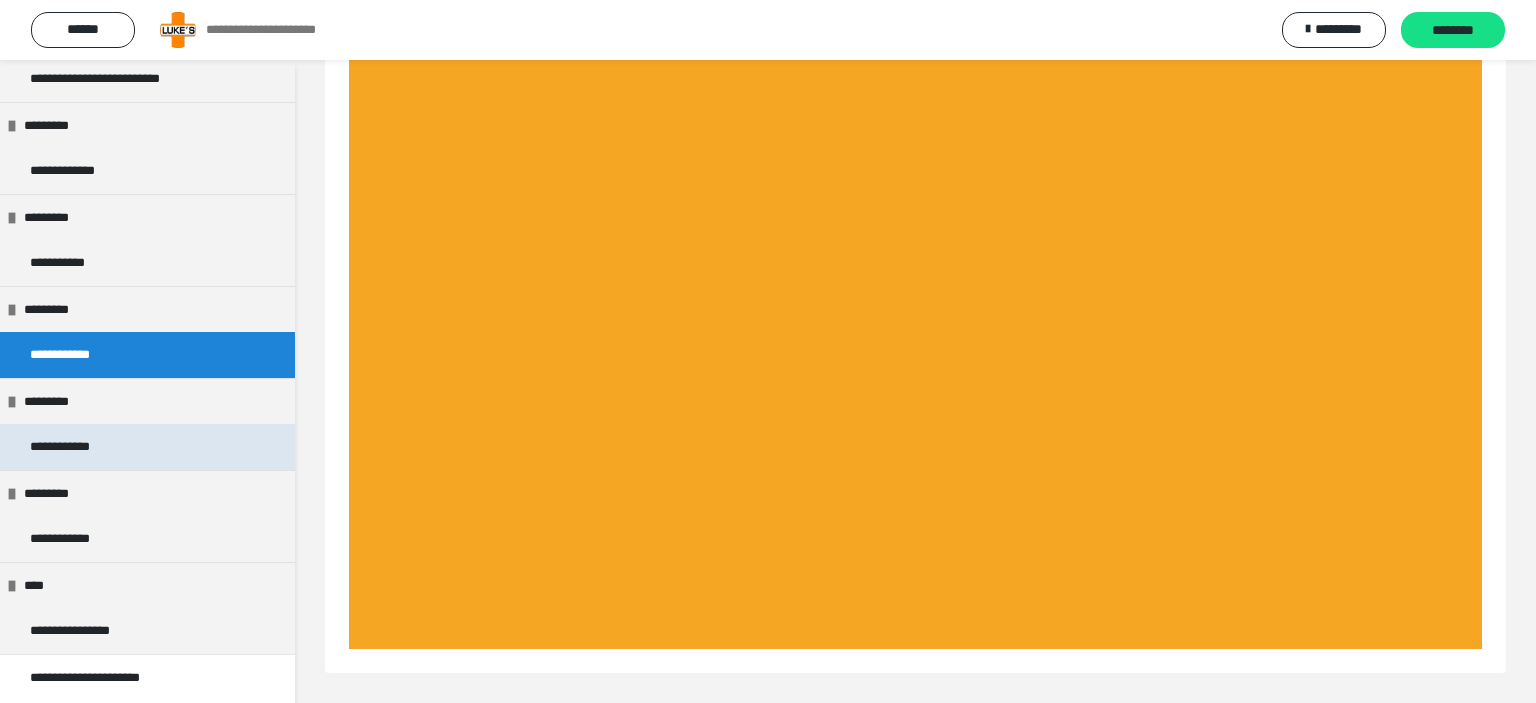click on "**********" at bounding box center [73, 447] 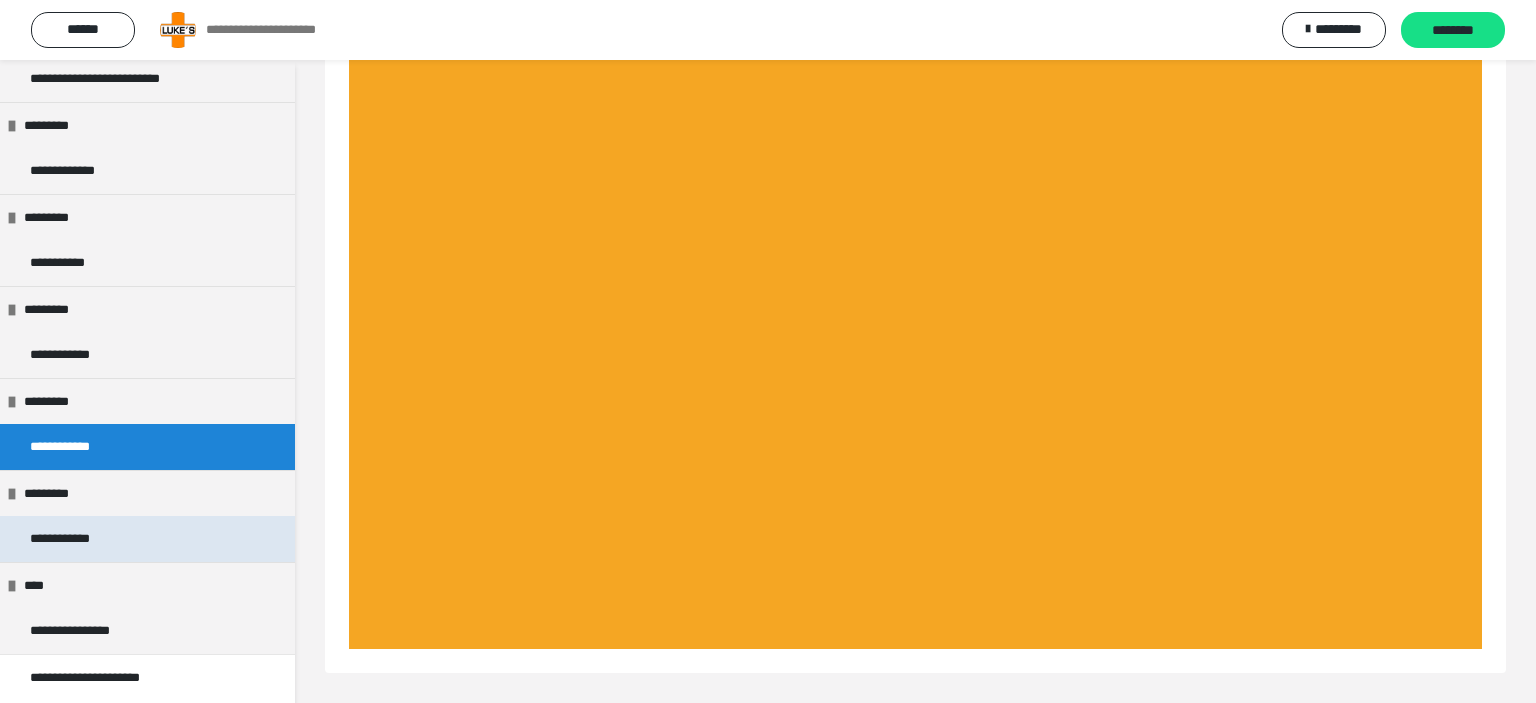 click on "**********" at bounding box center (76, 539) 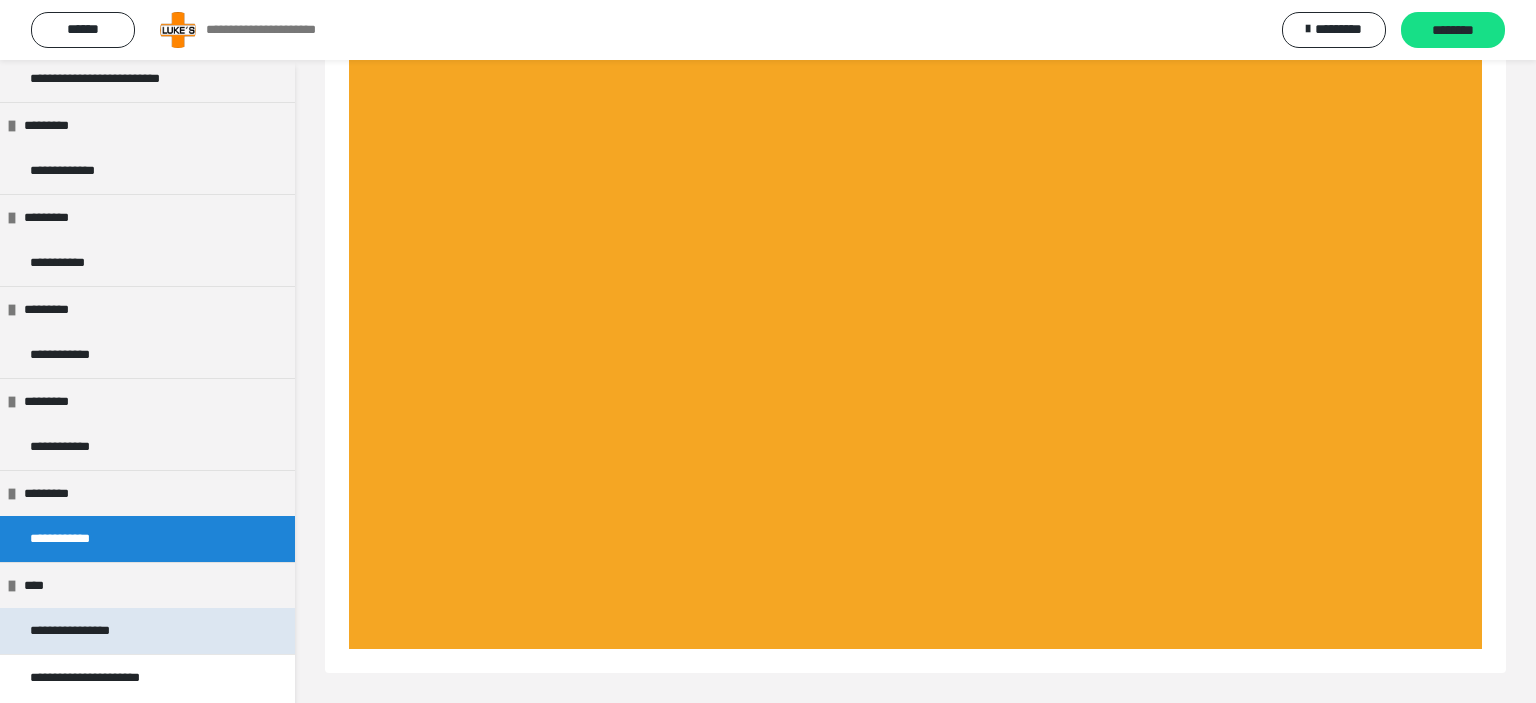 click on "**********" at bounding box center (88, 631) 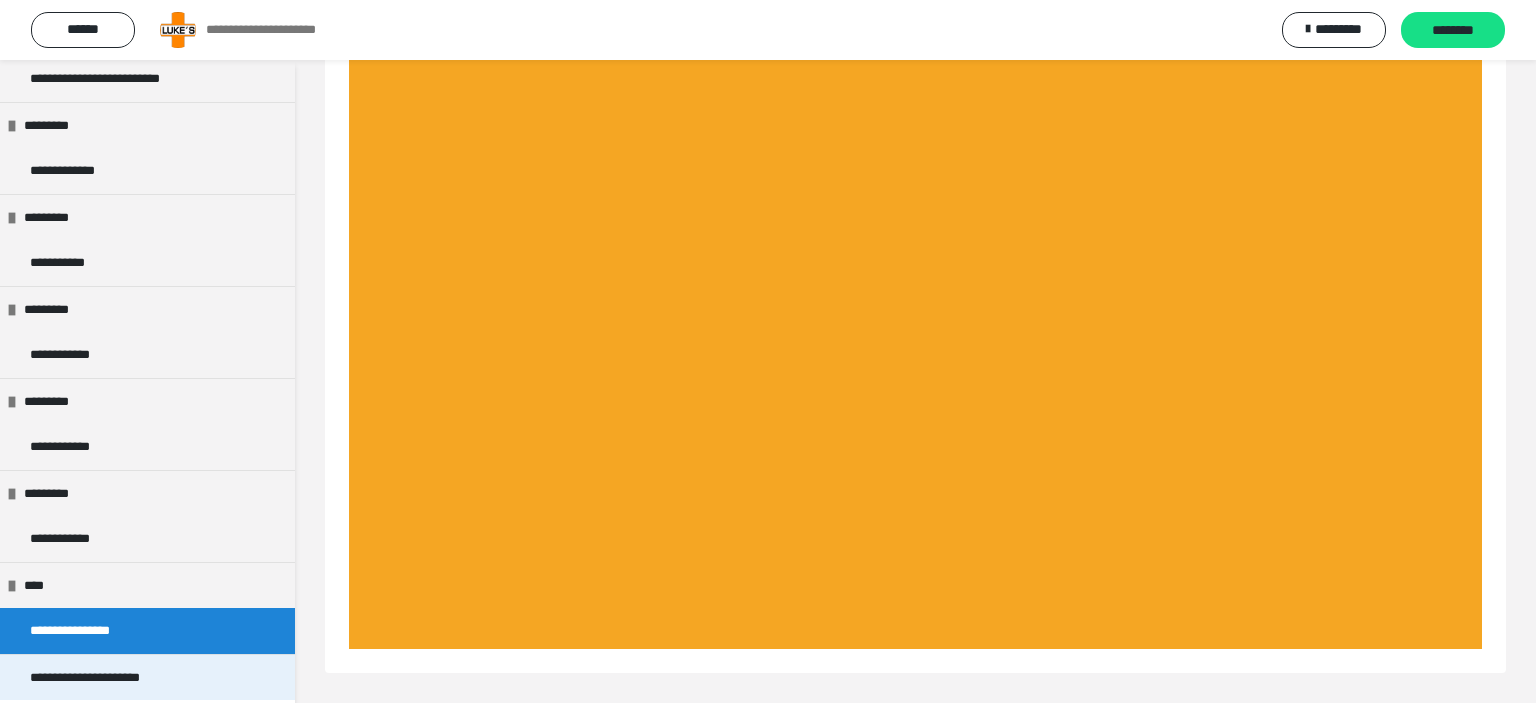 click on "**********" at bounding box center [113, 678] 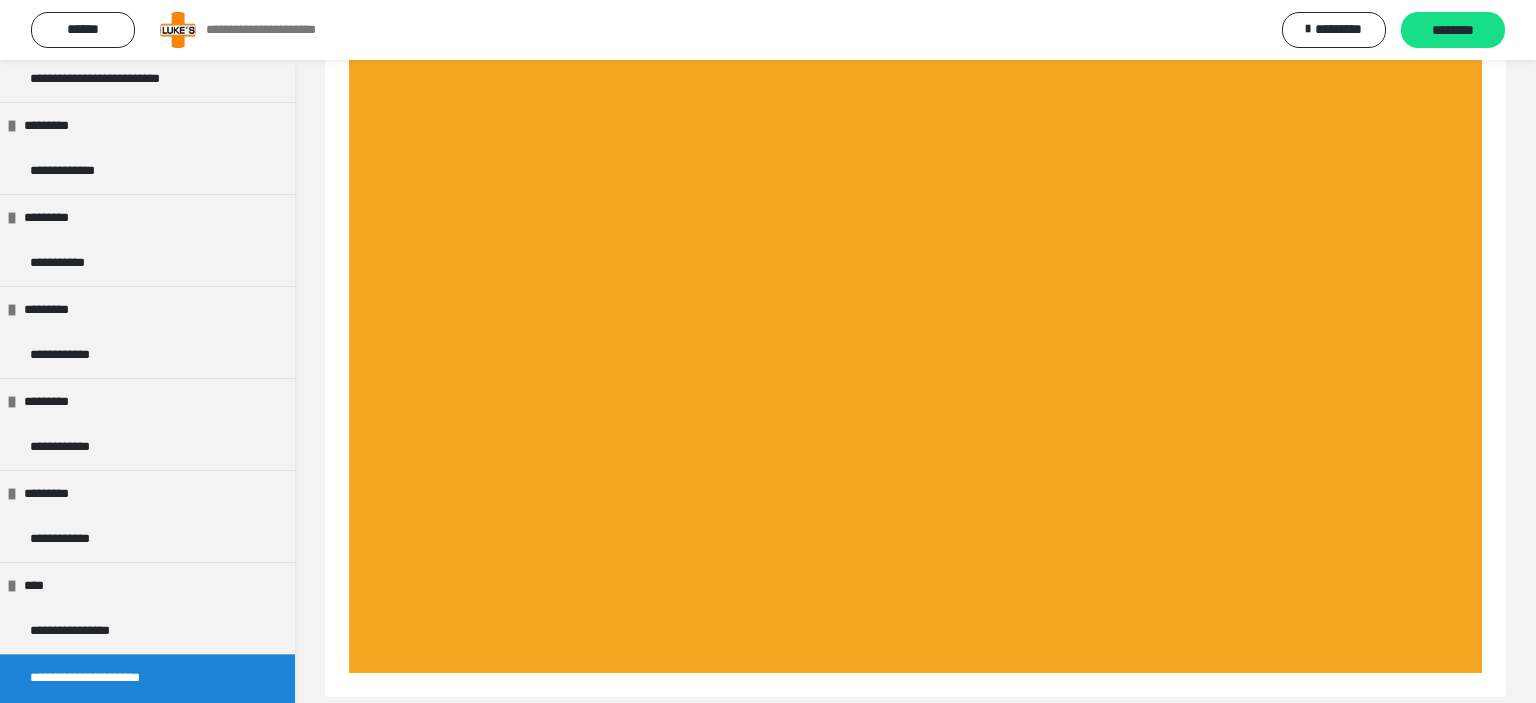 scroll, scrollTop: 60, scrollLeft: 0, axis: vertical 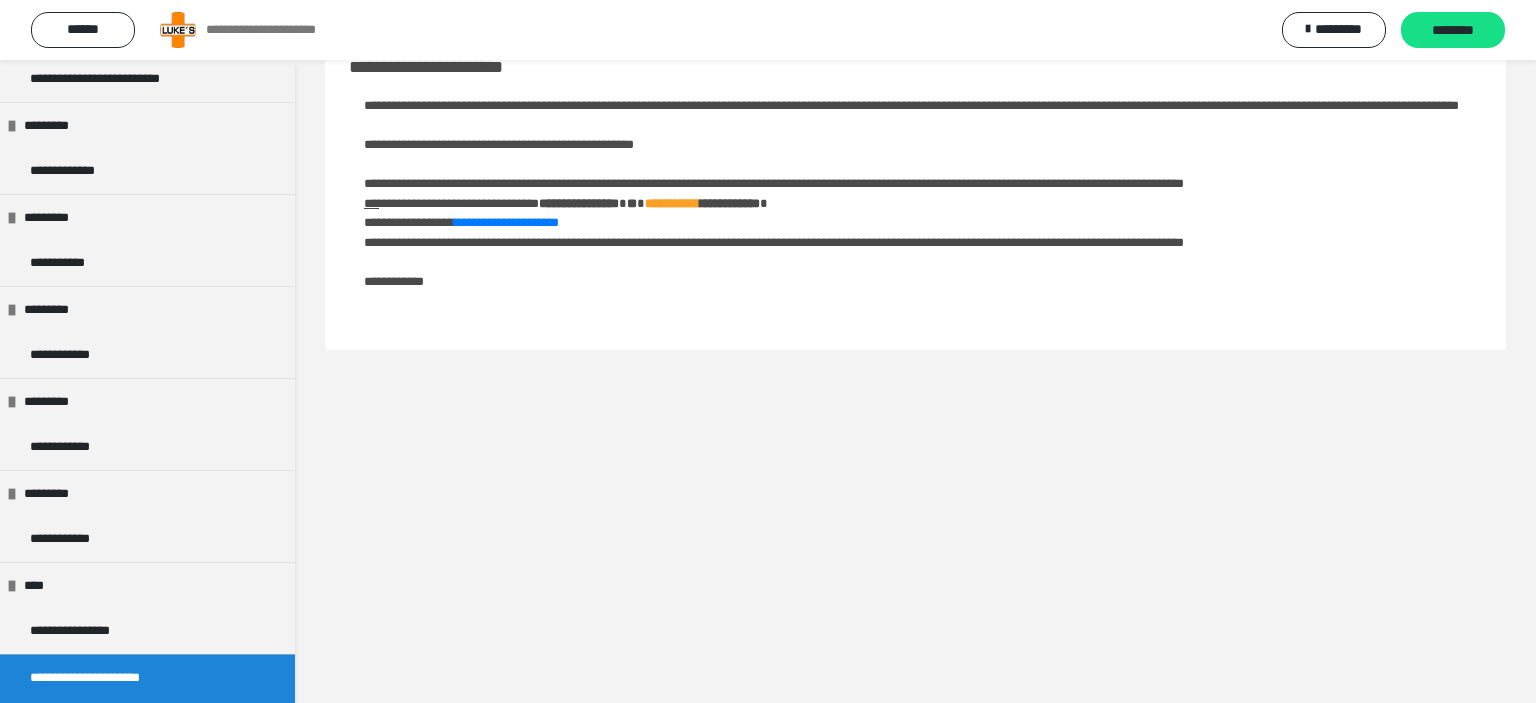click on "**********" at bounding box center (915, 203) 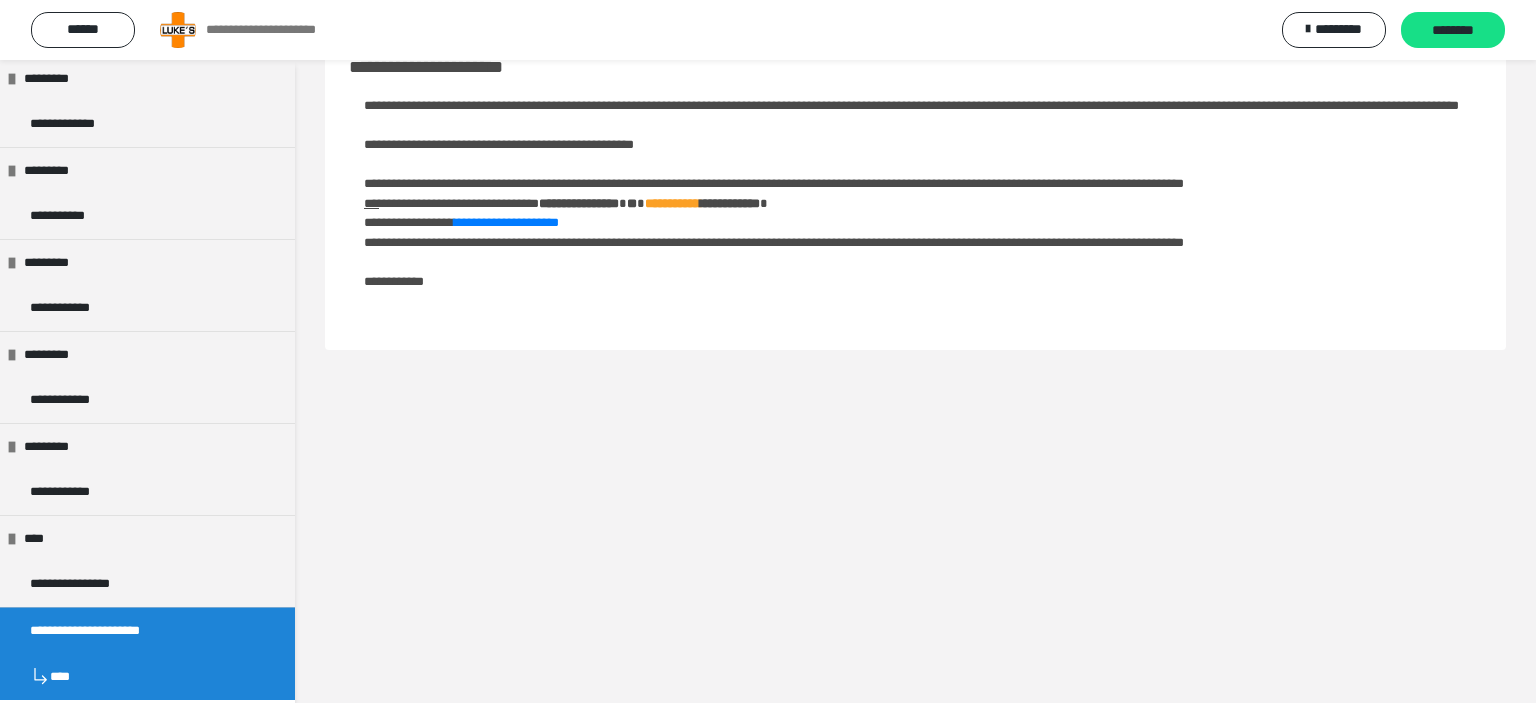 click on "****" at bounding box center [147, 676] 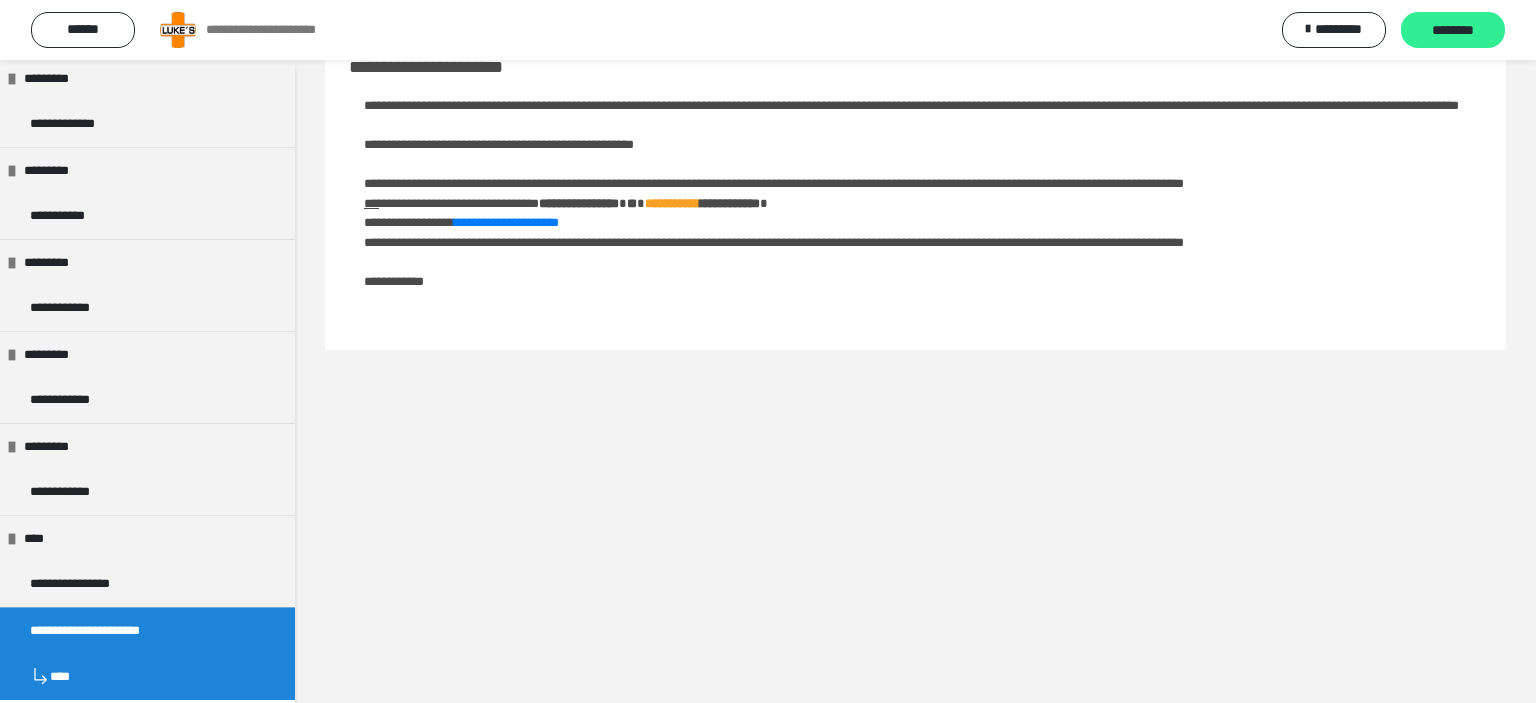 click on "********" at bounding box center [1453, 31] 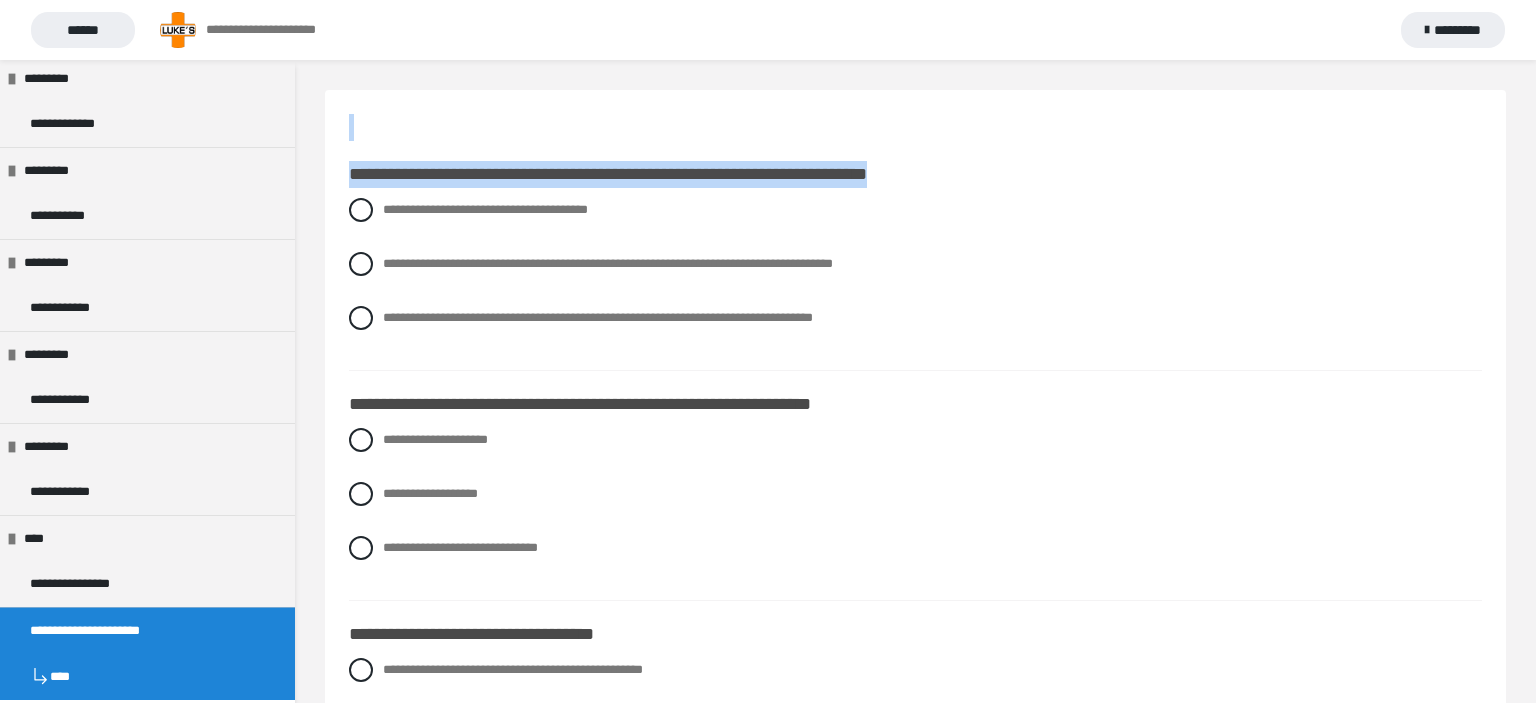 drag, startPoint x: 1018, startPoint y: 178, endPoint x: 372, endPoint y: 150, distance: 646.6065 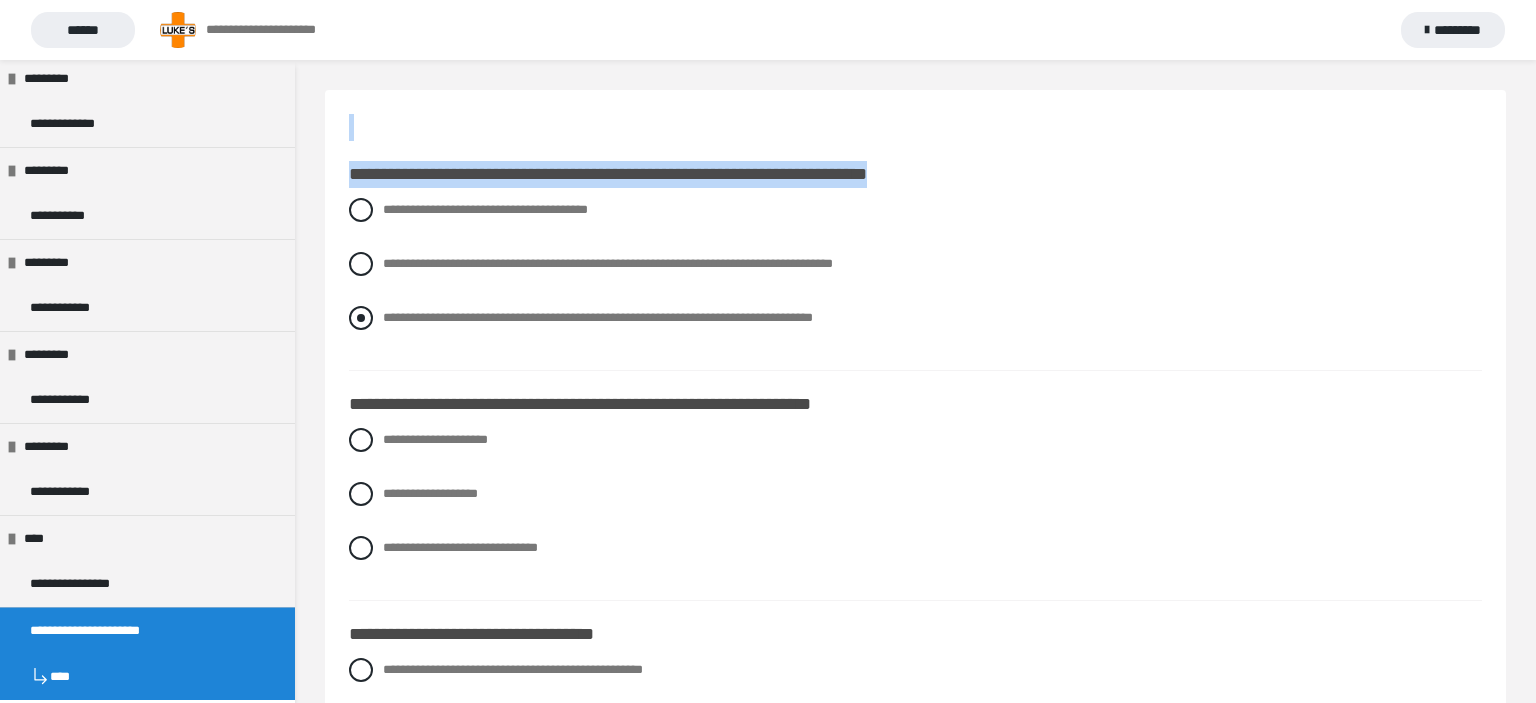 click at bounding box center (361, 318) 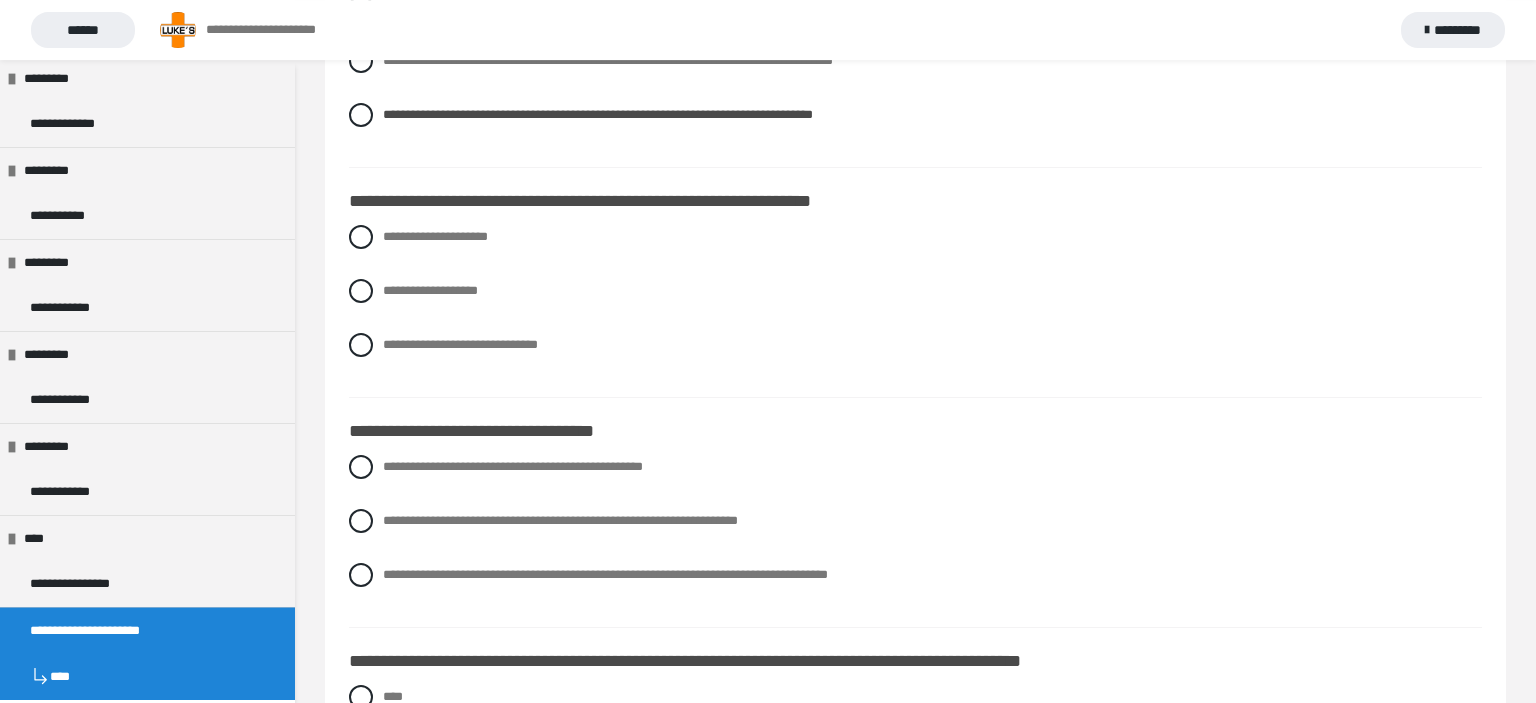 scroll, scrollTop: 211, scrollLeft: 0, axis: vertical 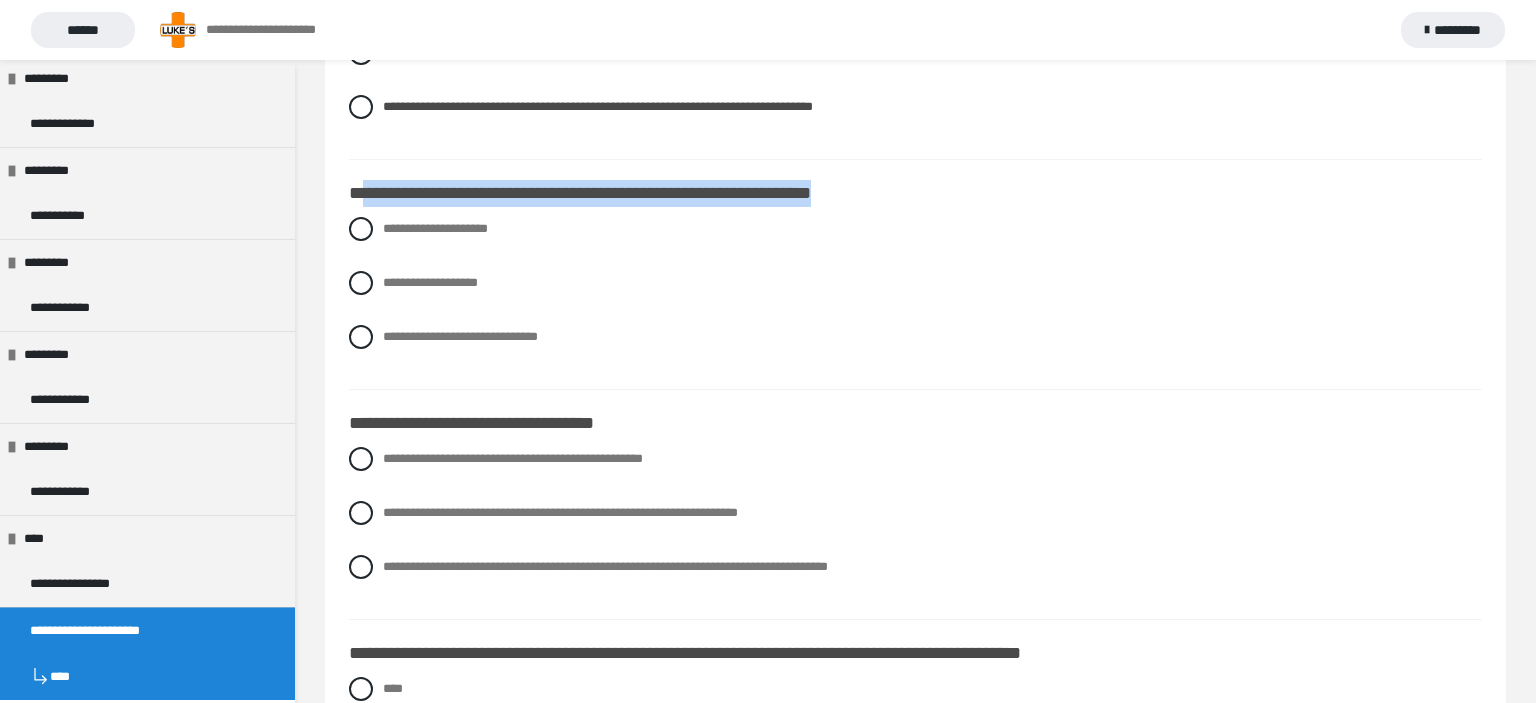 drag, startPoint x: 355, startPoint y: 190, endPoint x: 959, endPoint y: 206, distance: 604.21185 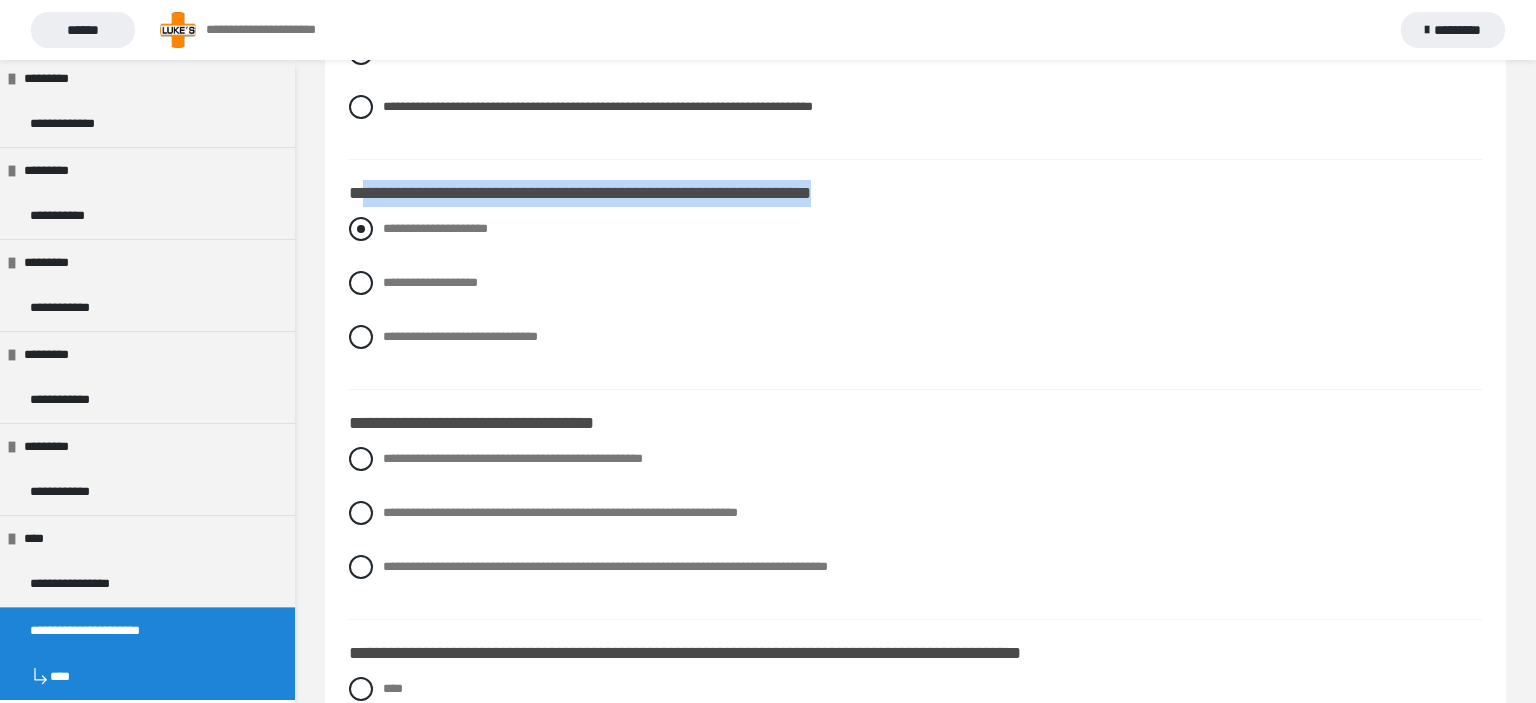 copy on "**********" 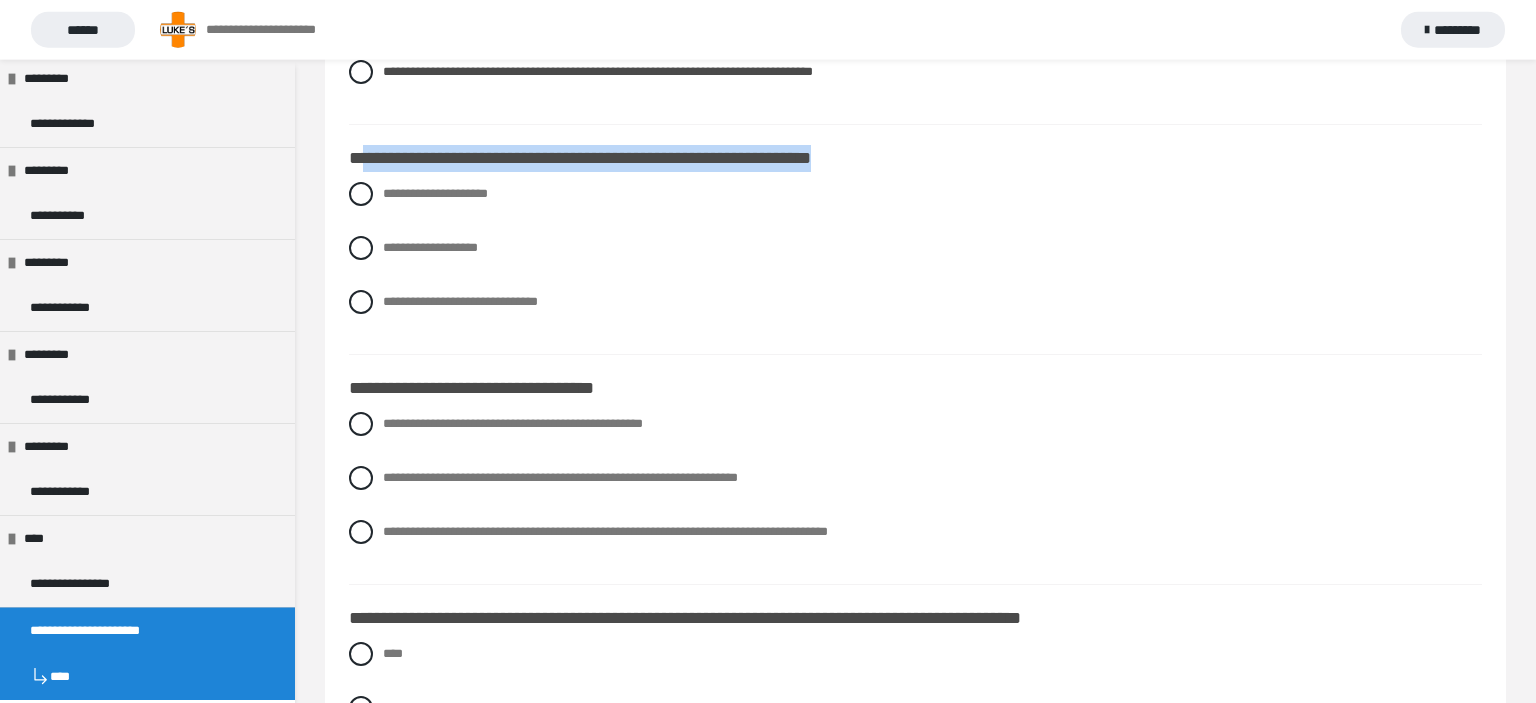 scroll, scrollTop: 211, scrollLeft: 0, axis: vertical 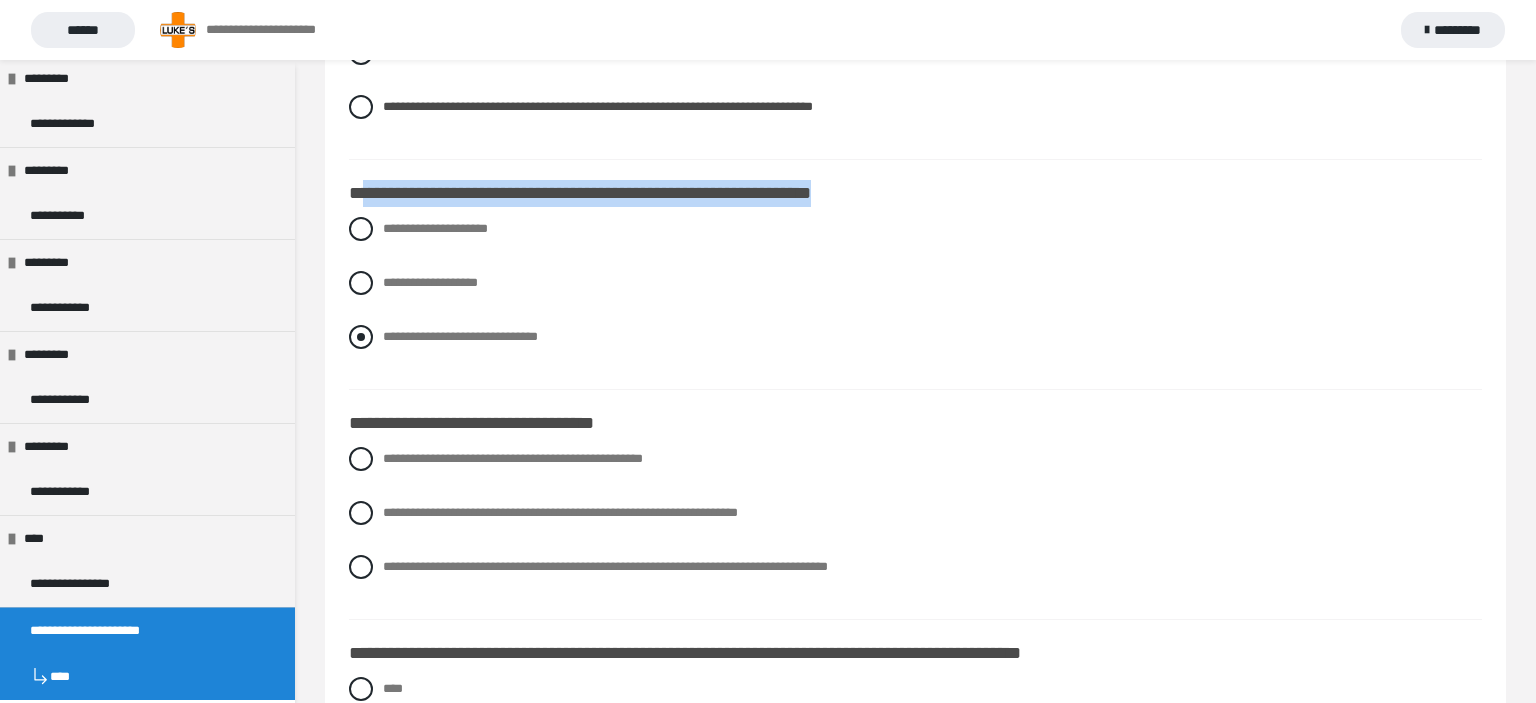 click at bounding box center (361, 337) 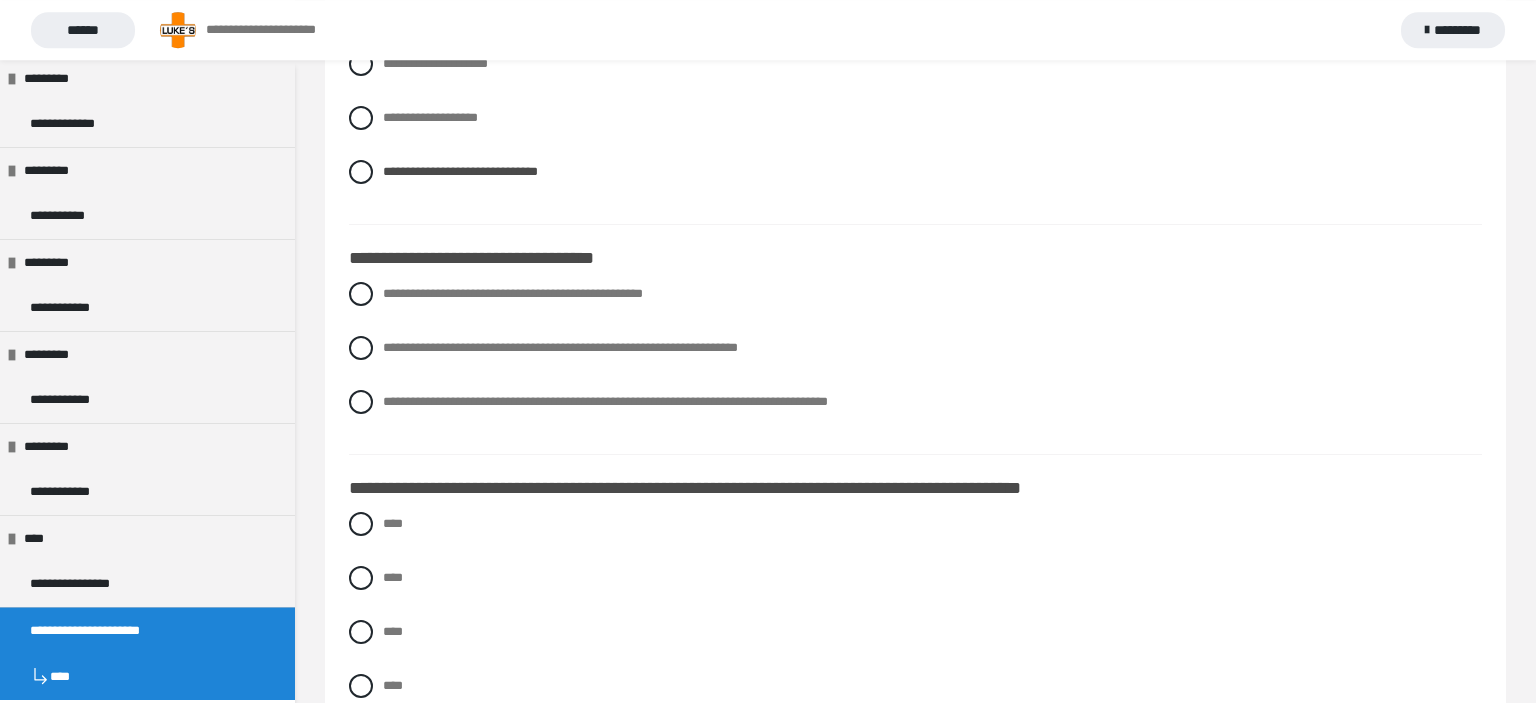 scroll, scrollTop: 422, scrollLeft: 0, axis: vertical 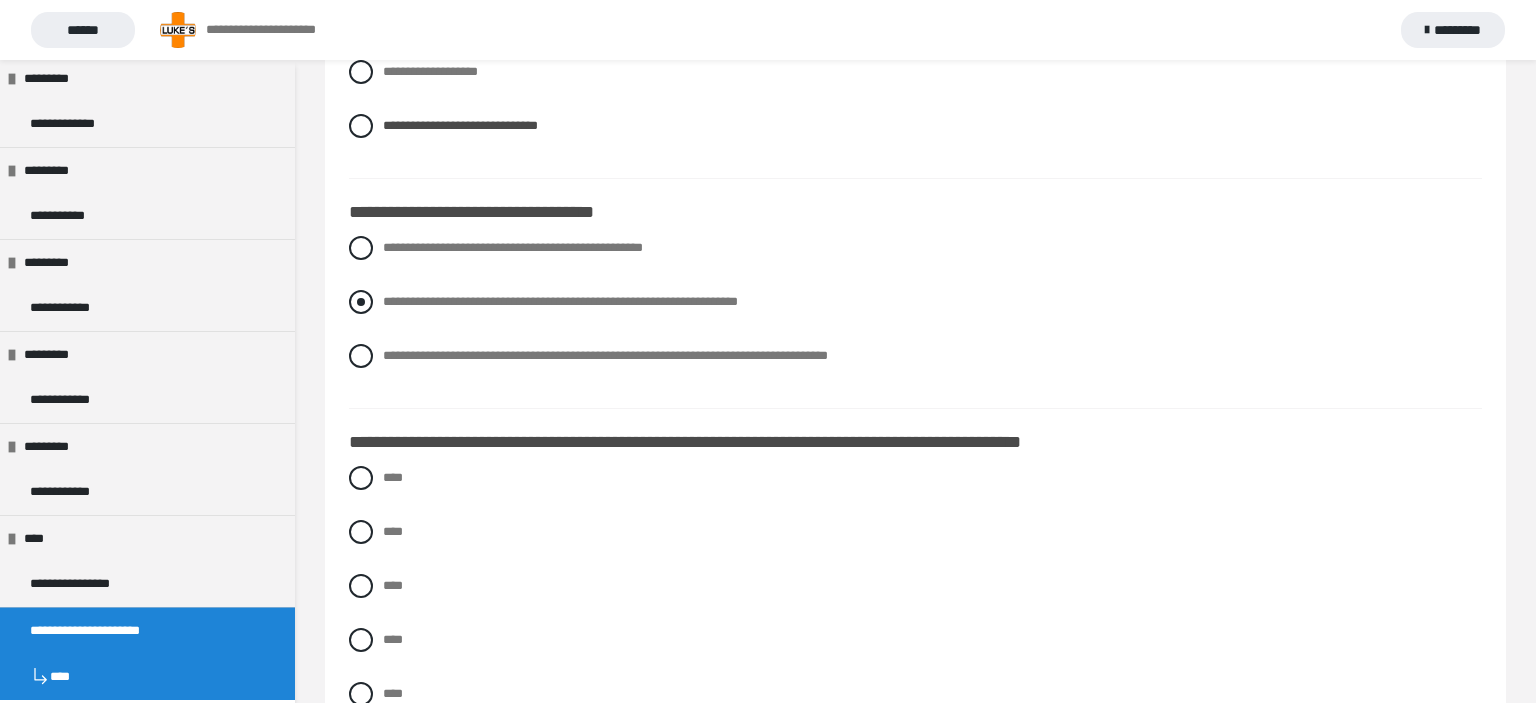 click at bounding box center [361, 302] 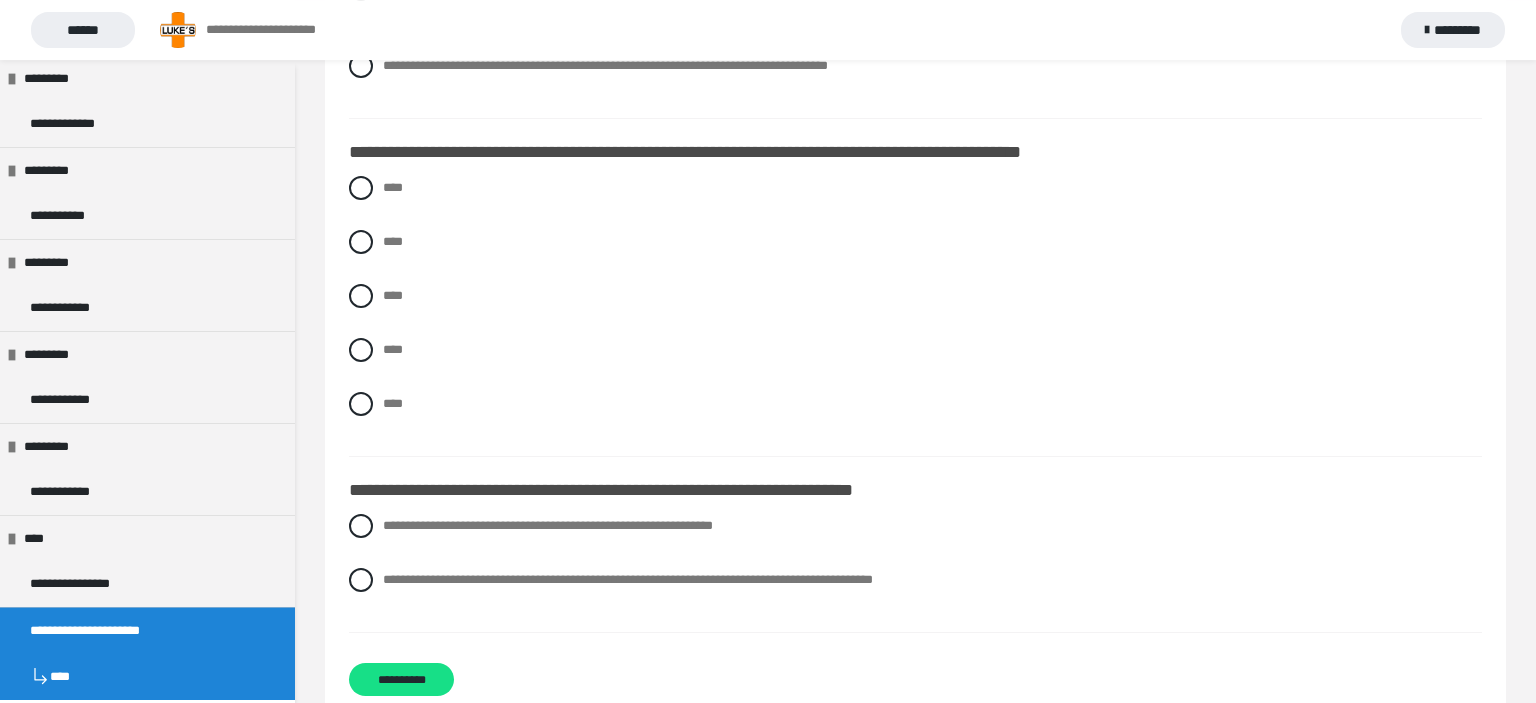 scroll, scrollTop: 739, scrollLeft: 0, axis: vertical 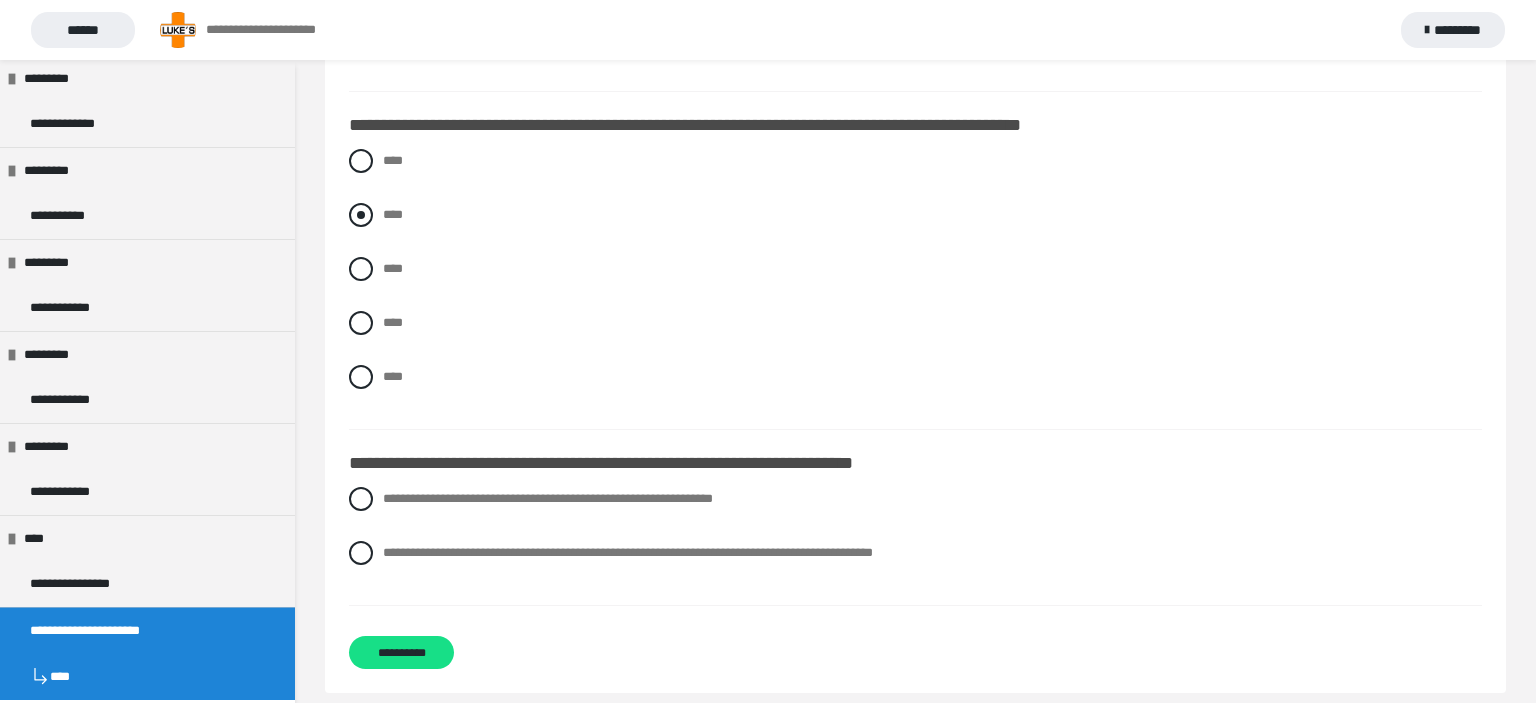 click at bounding box center (361, 215) 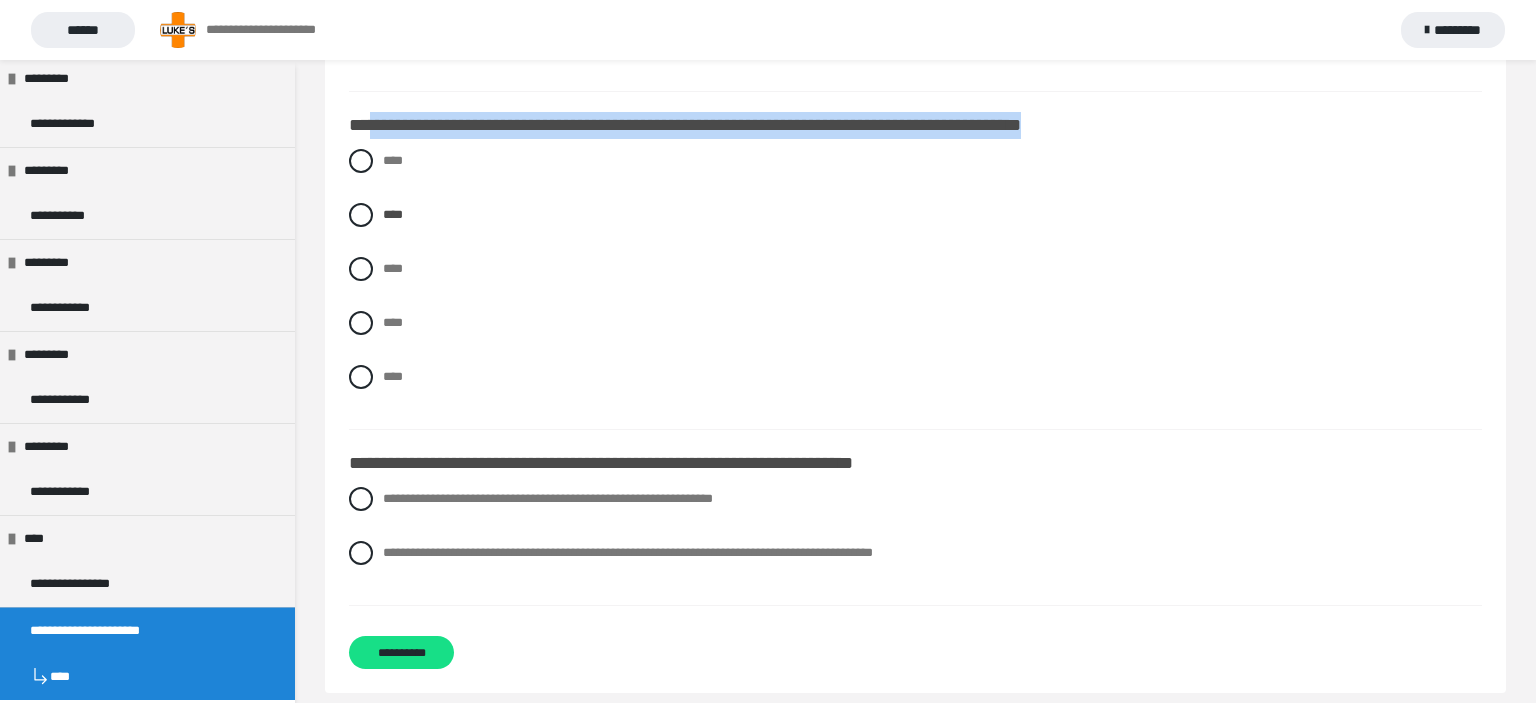 drag, startPoint x: 370, startPoint y: 120, endPoint x: 1250, endPoint y: 126, distance: 880.02045 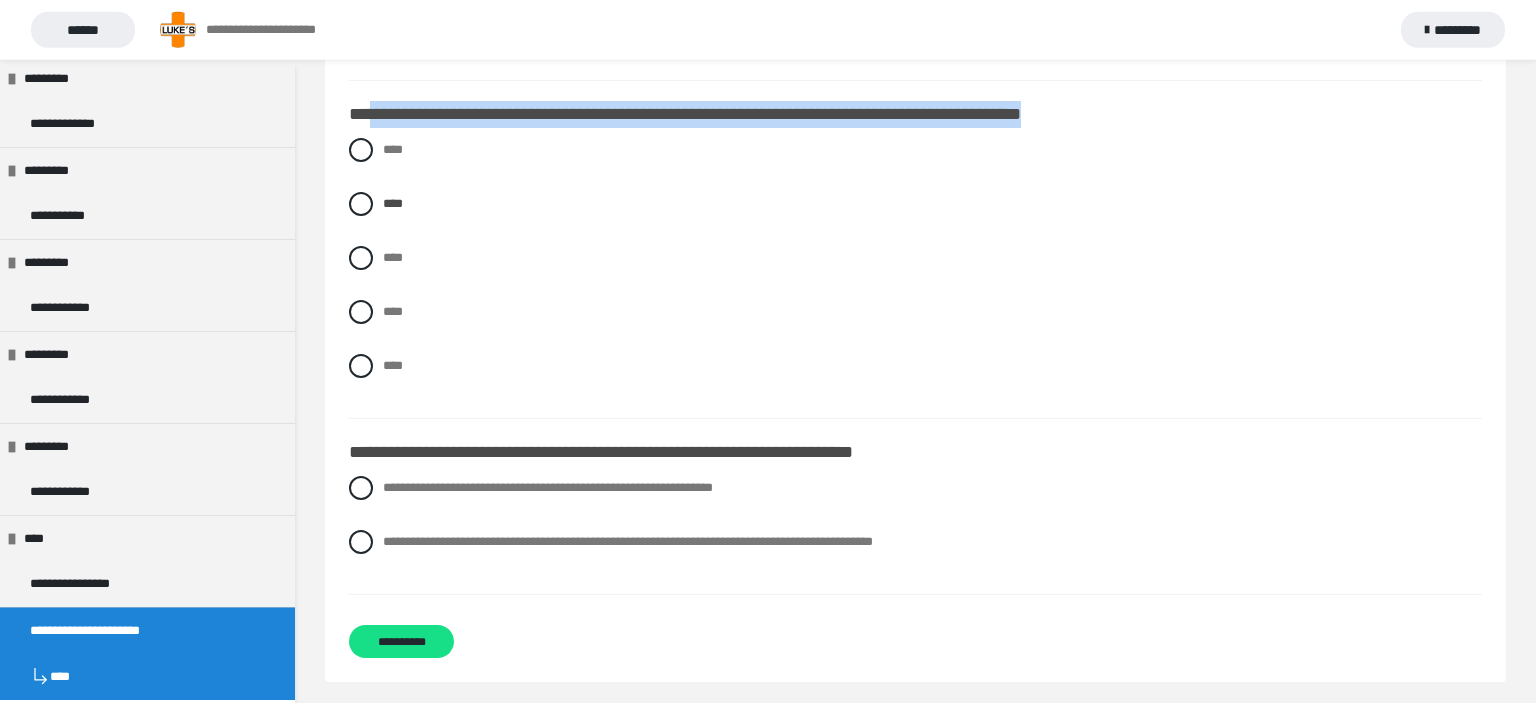 scroll, scrollTop: 757, scrollLeft: 0, axis: vertical 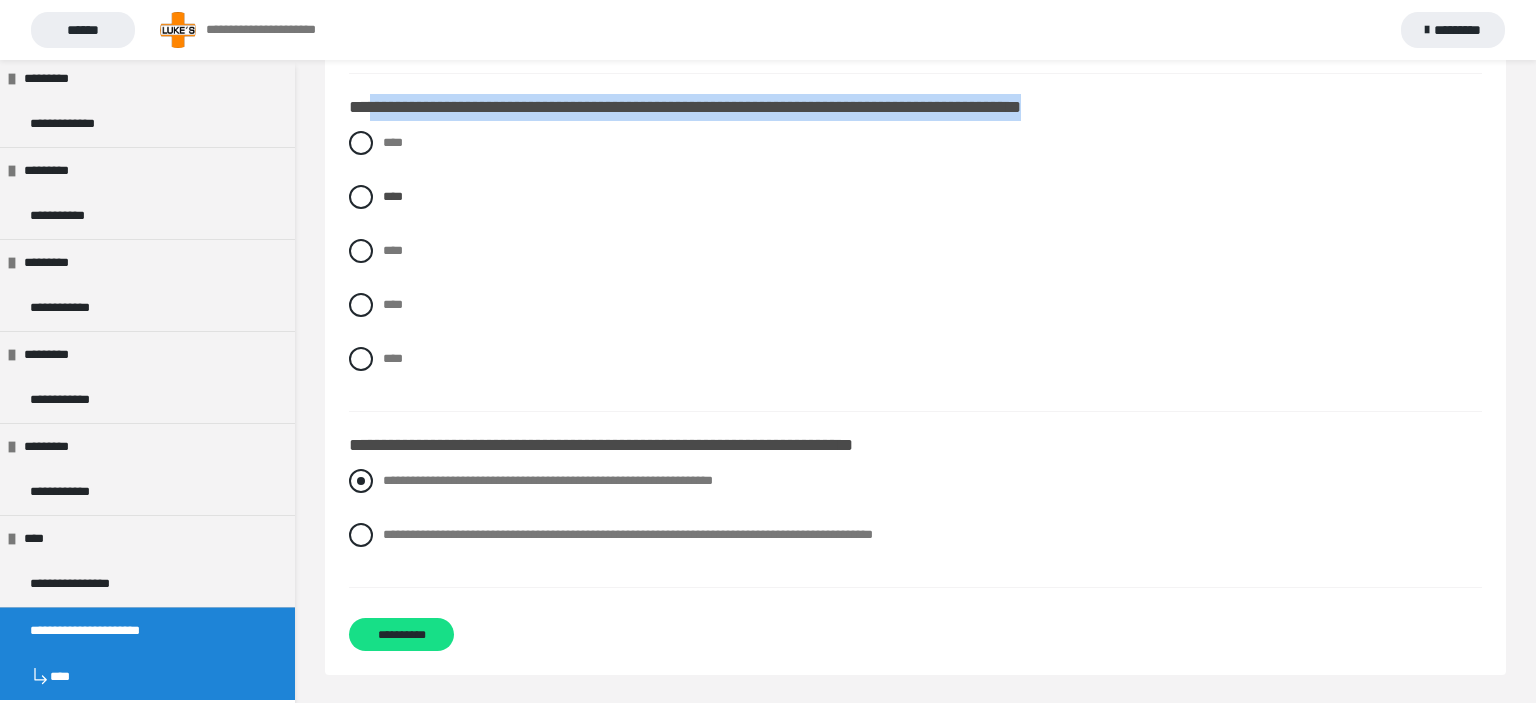 click at bounding box center (361, 481) 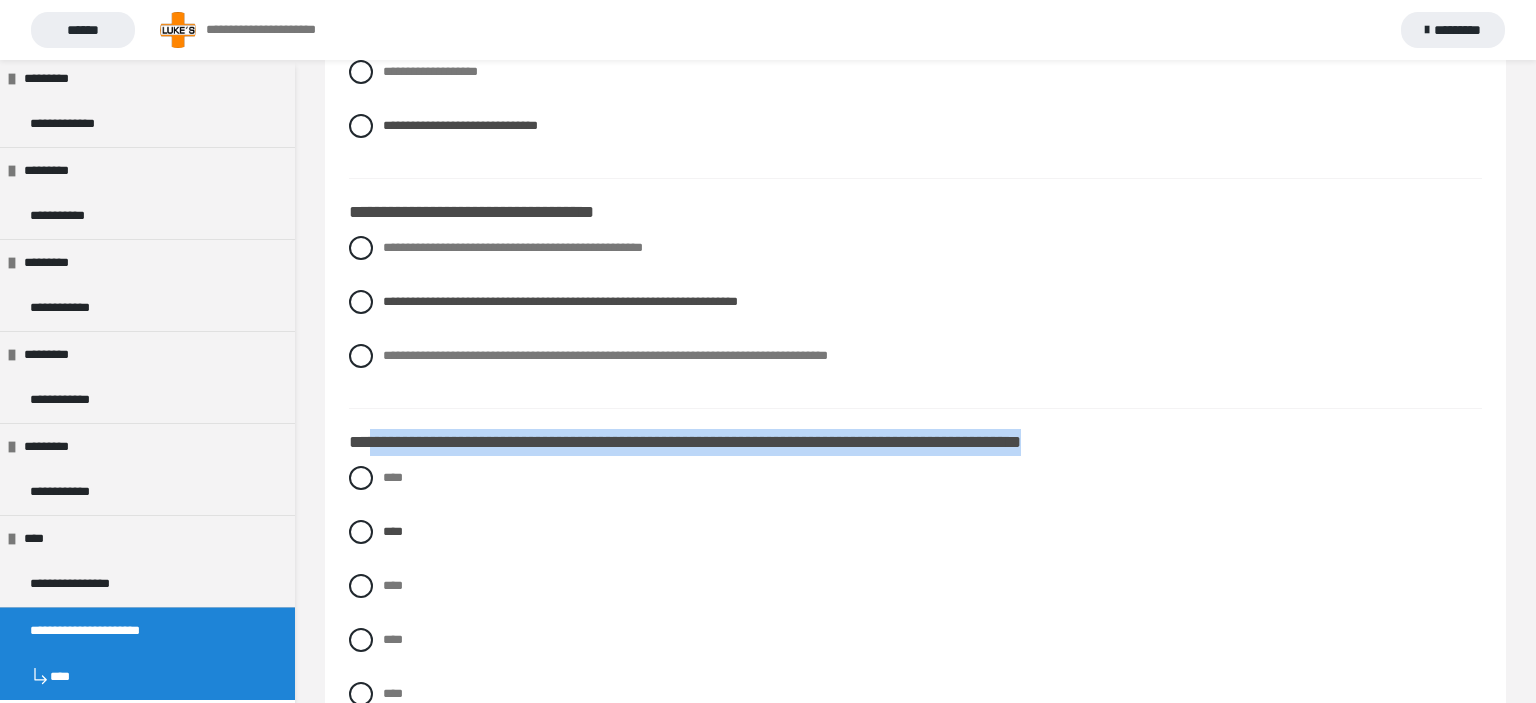 scroll, scrollTop: 757, scrollLeft: 0, axis: vertical 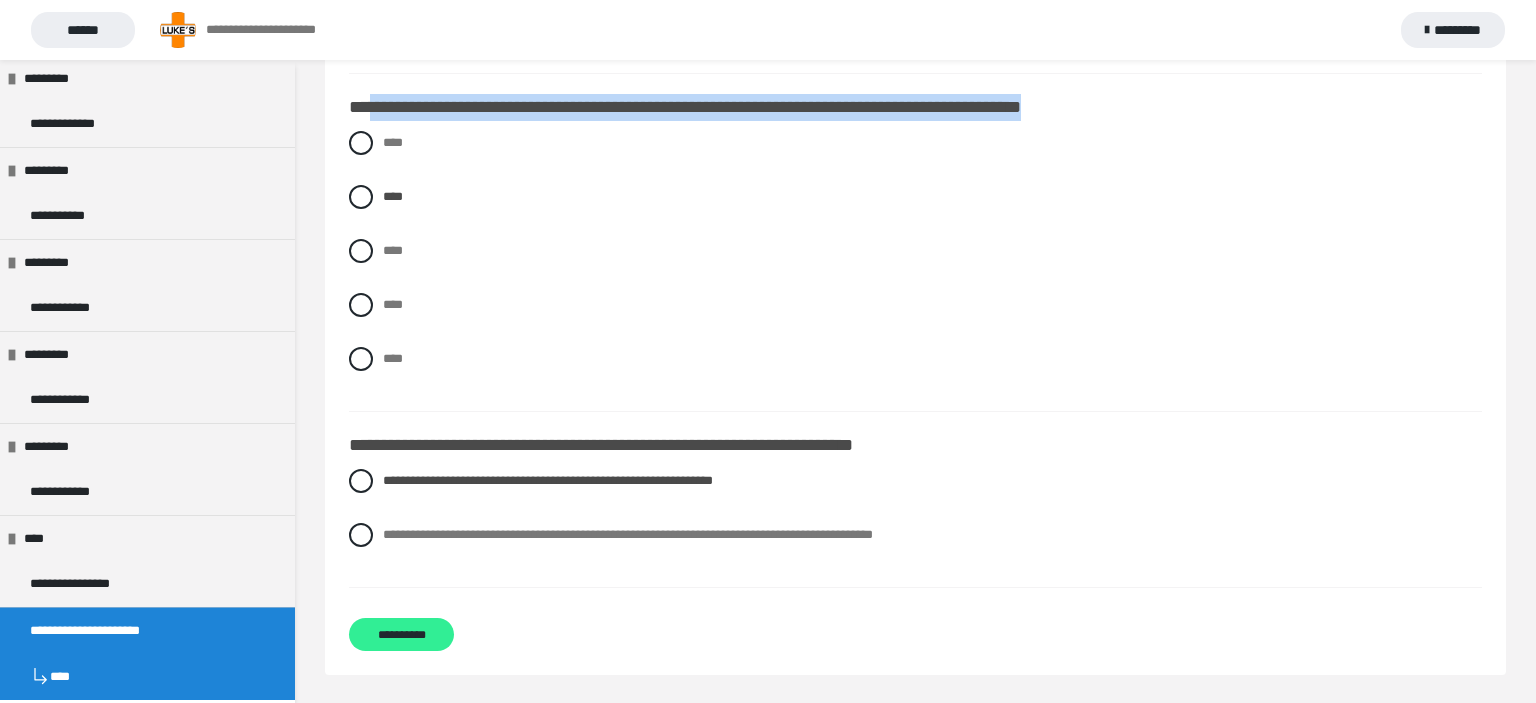 click on "**********" at bounding box center [401, 634] 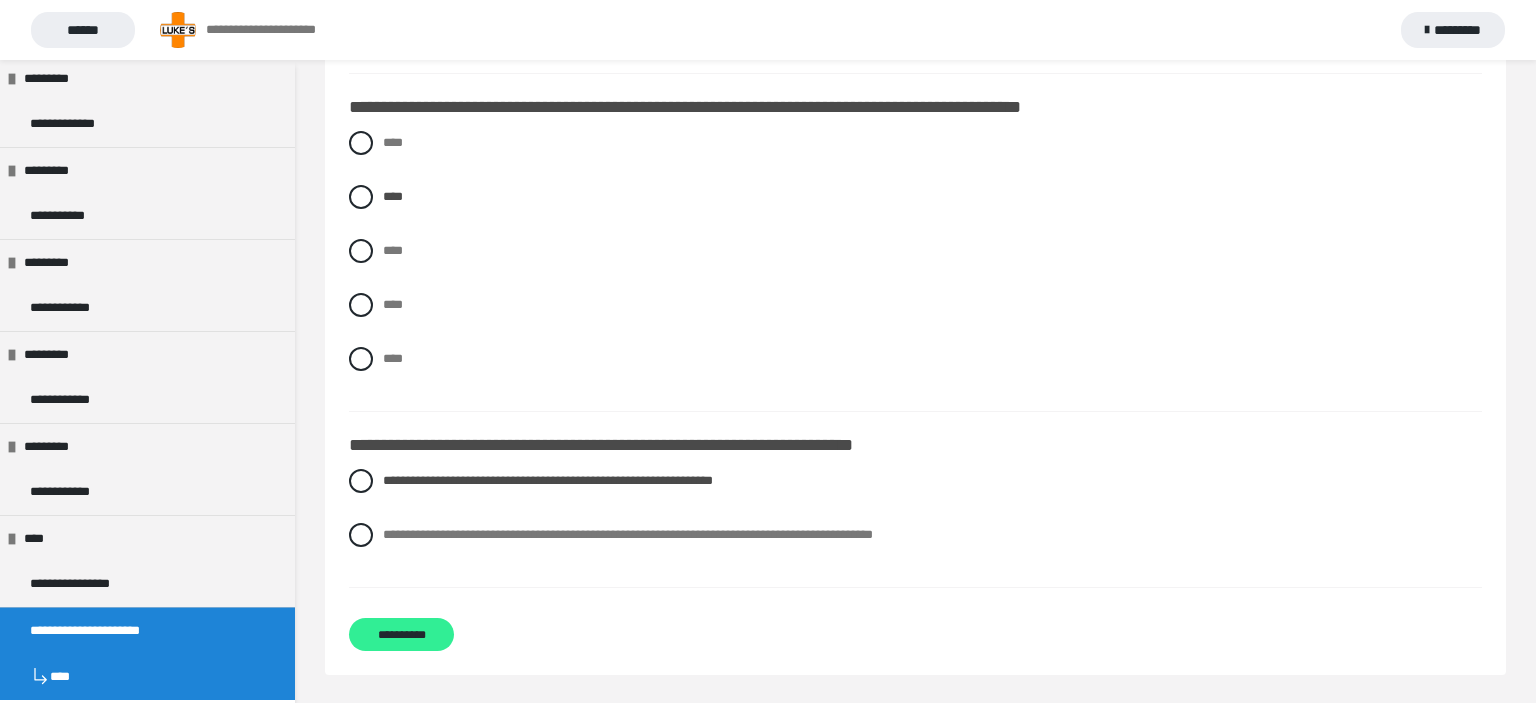 scroll, scrollTop: 60, scrollLeft: 0, axis: vertical 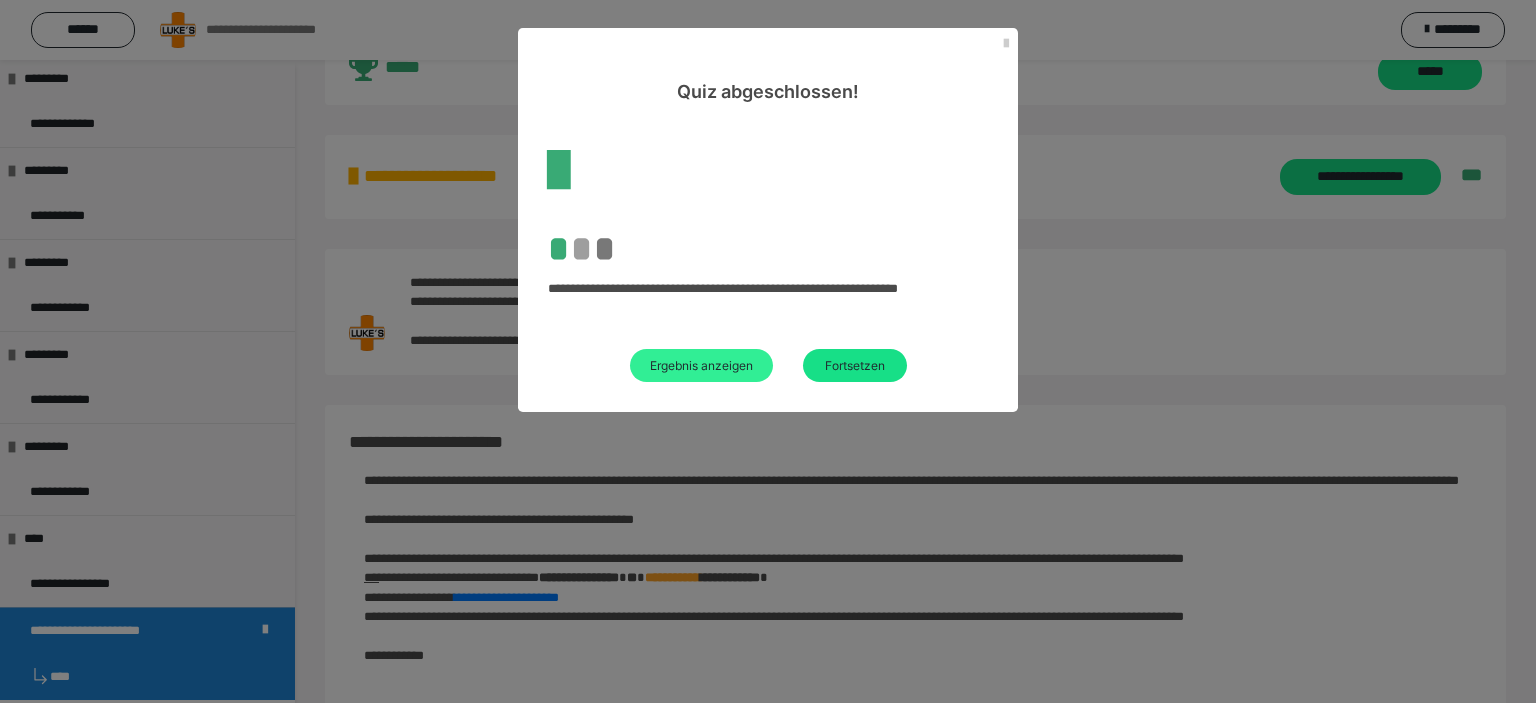 click on "Ergebnis anzeigen" at bounding box center [701, 365] 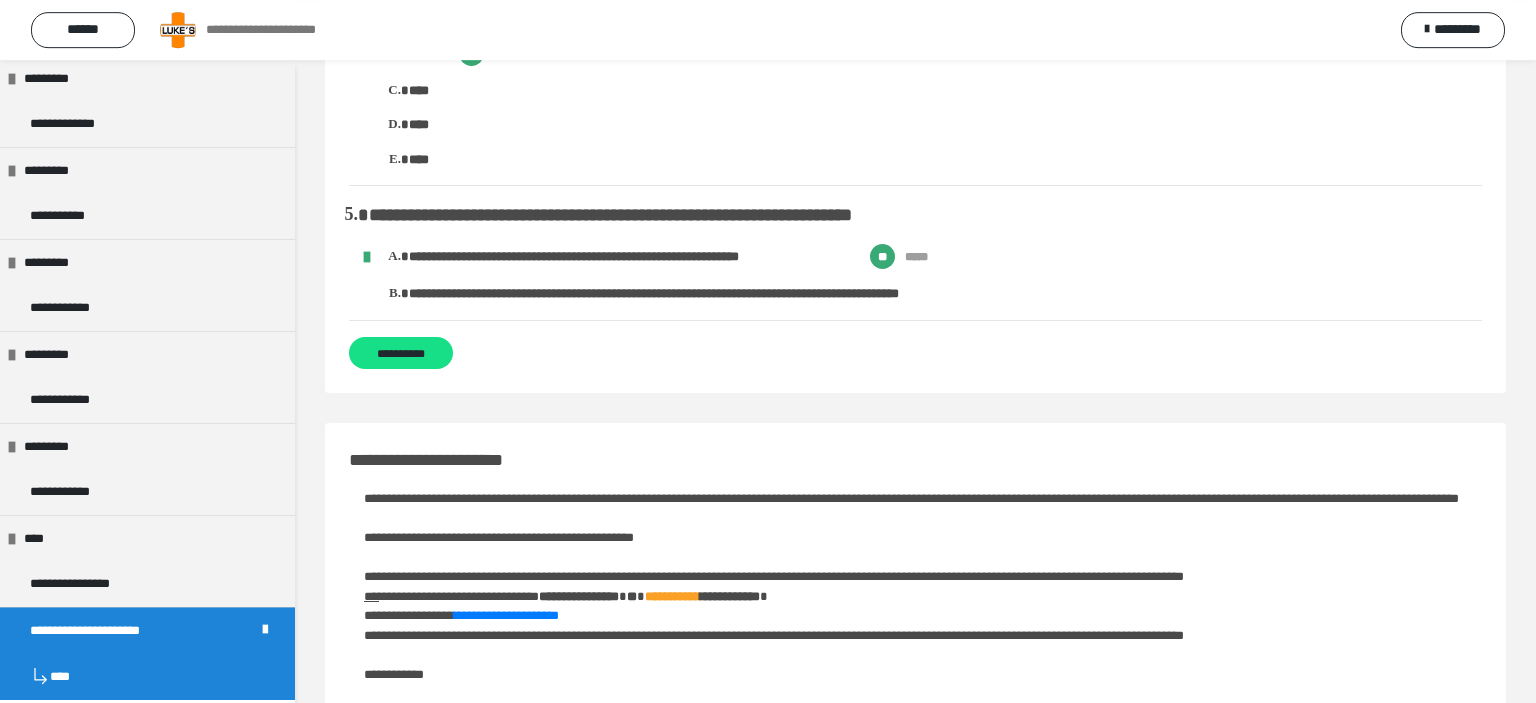 scroll, scrollTop: 871, scrollLeft: 0, axis: vertical 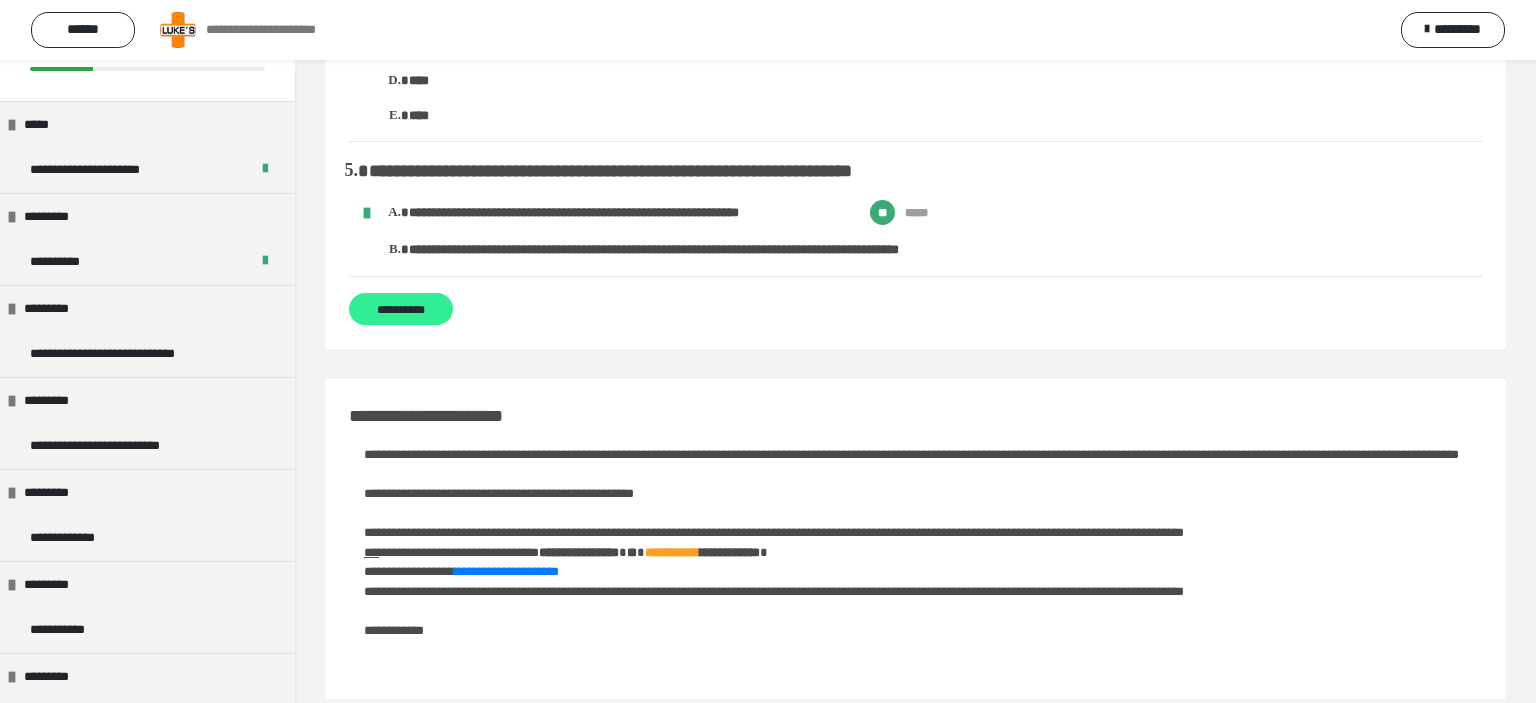 click on "**********" at bounding box center (401, 309) 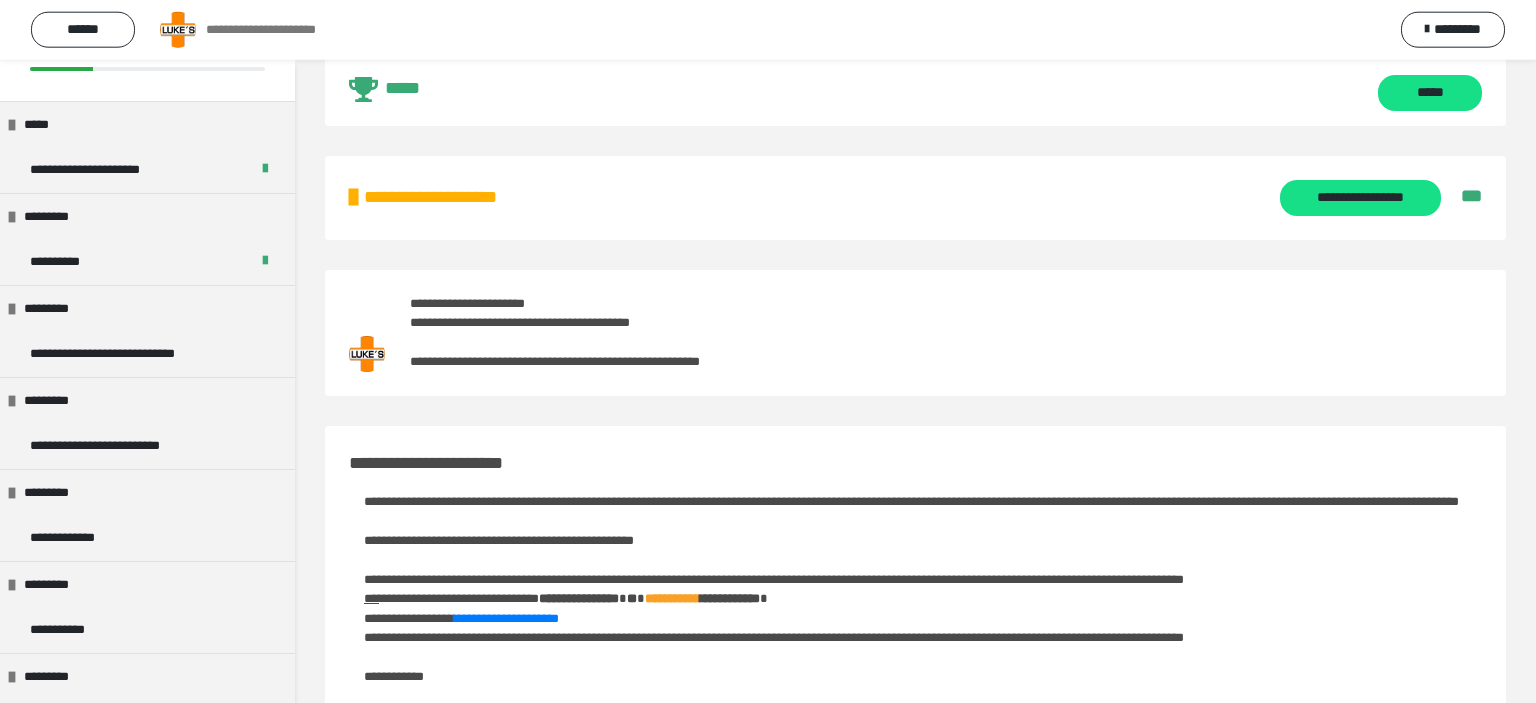 scroll, scrollTop: 0, scrollLeft: 0, axis: both 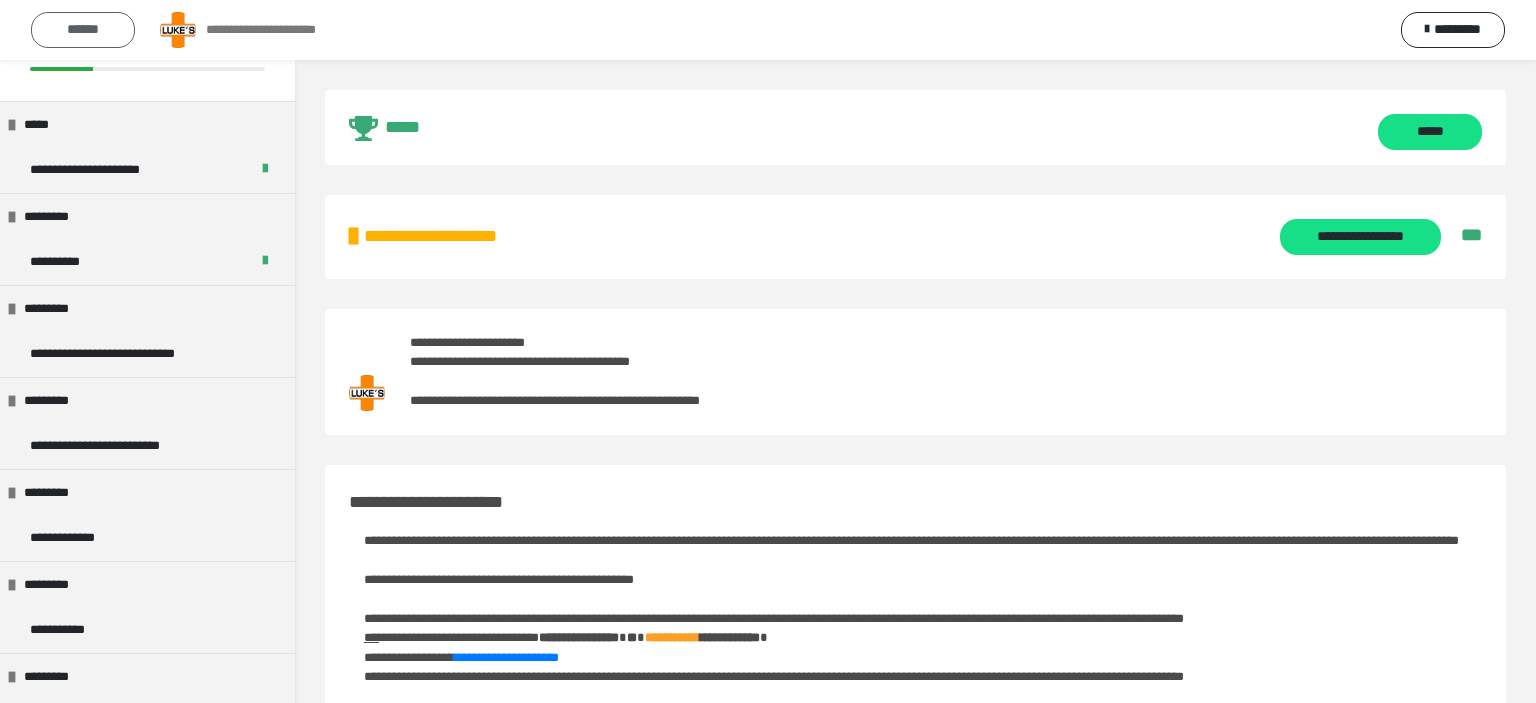 click on "******" at bounding box center (83, 29) 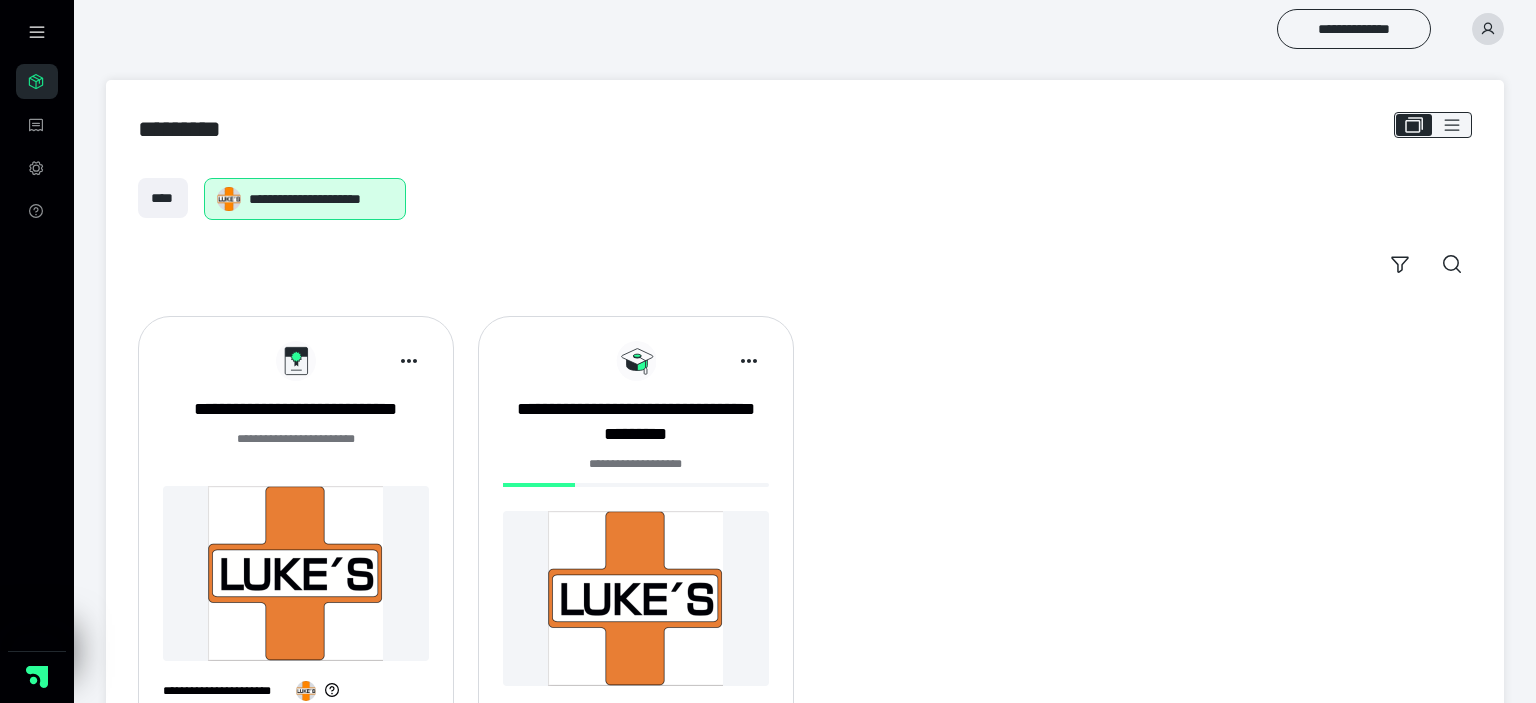scroll, scrollTop: 103, scrollLeft: 0, axis: vertical 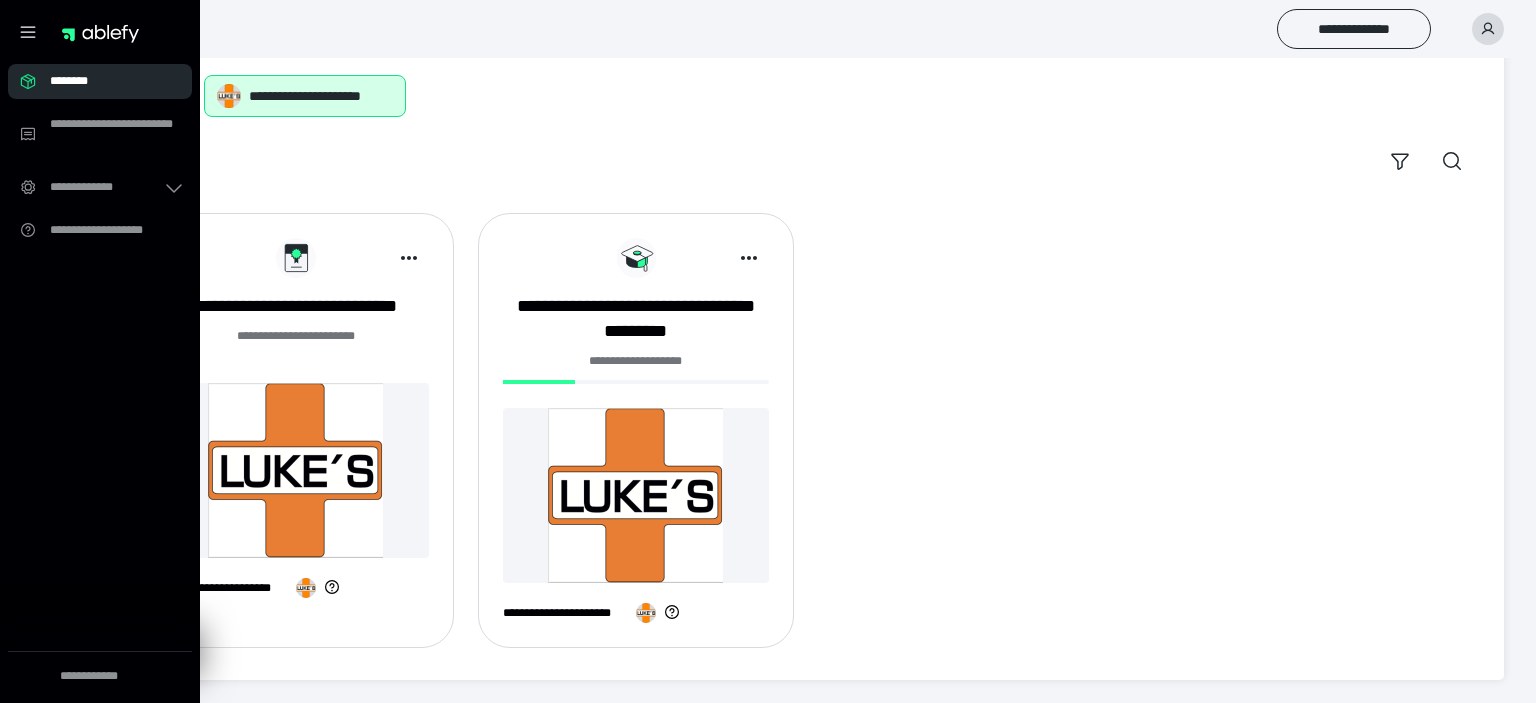 click on "********" at bounding box center [106, 81] 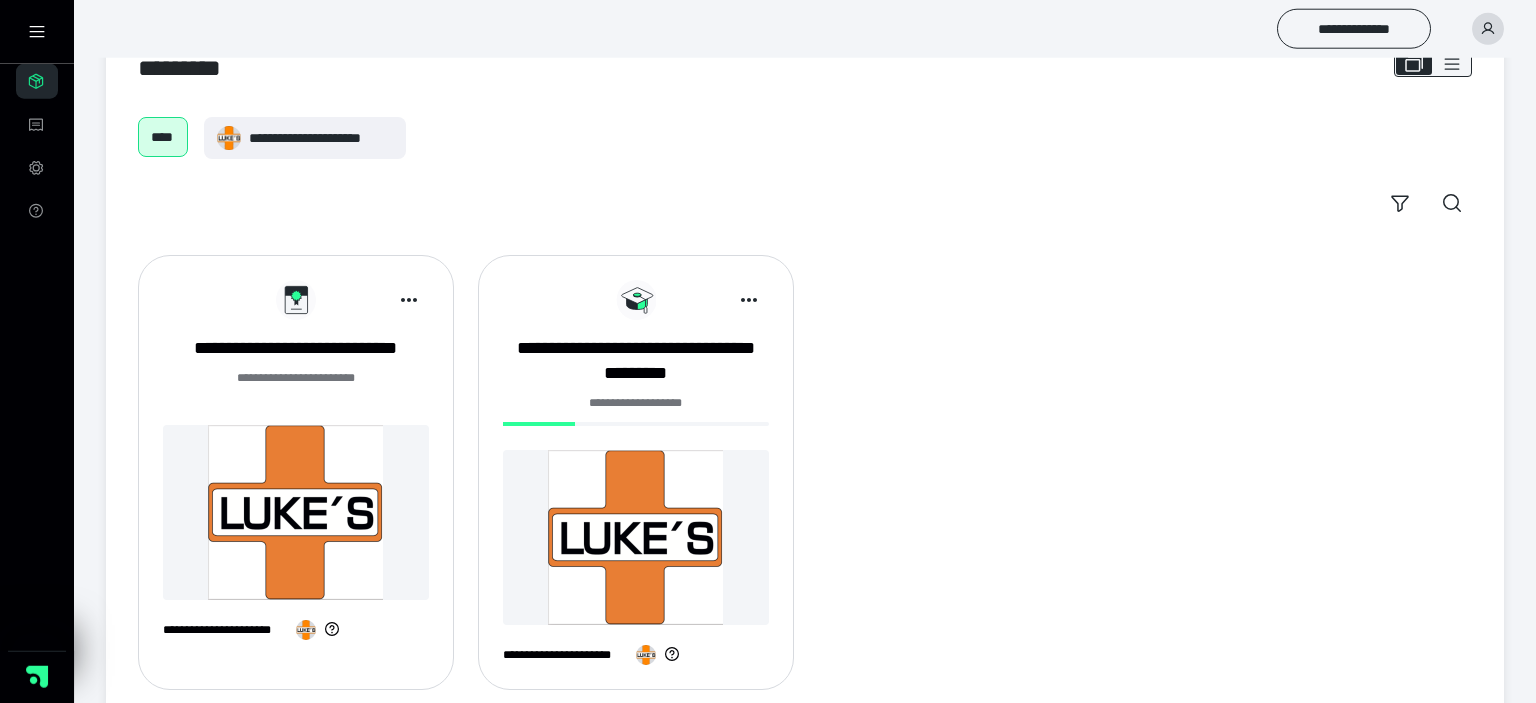 scroll, scrollTop: 103, scrollLeft: 0, axis: vertical 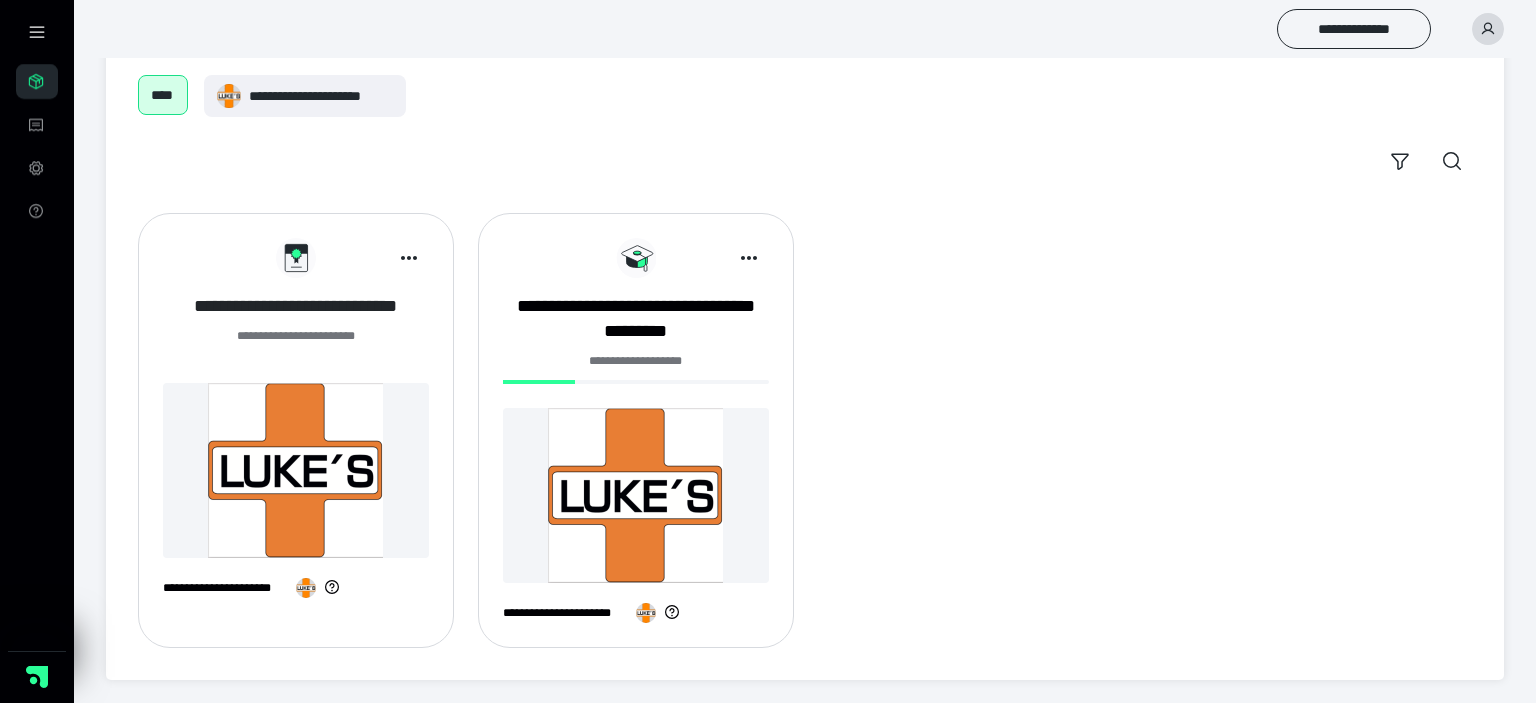 click on "**********" at bounding box center (296, 306) 